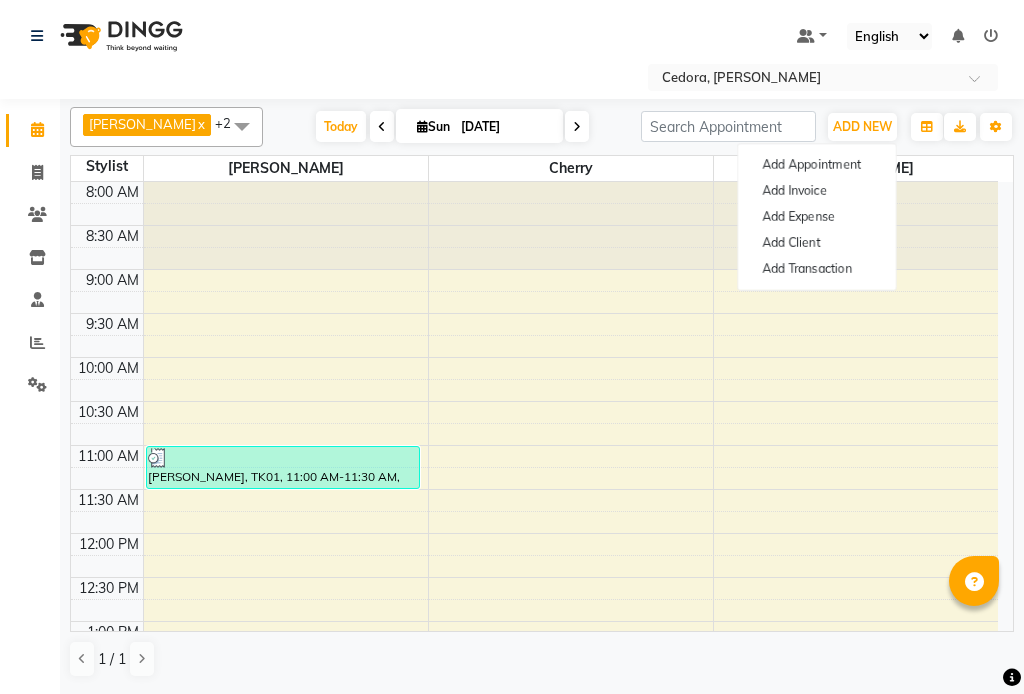 scroll, scrollTop: 0, scrollLeft: 0, axis: both 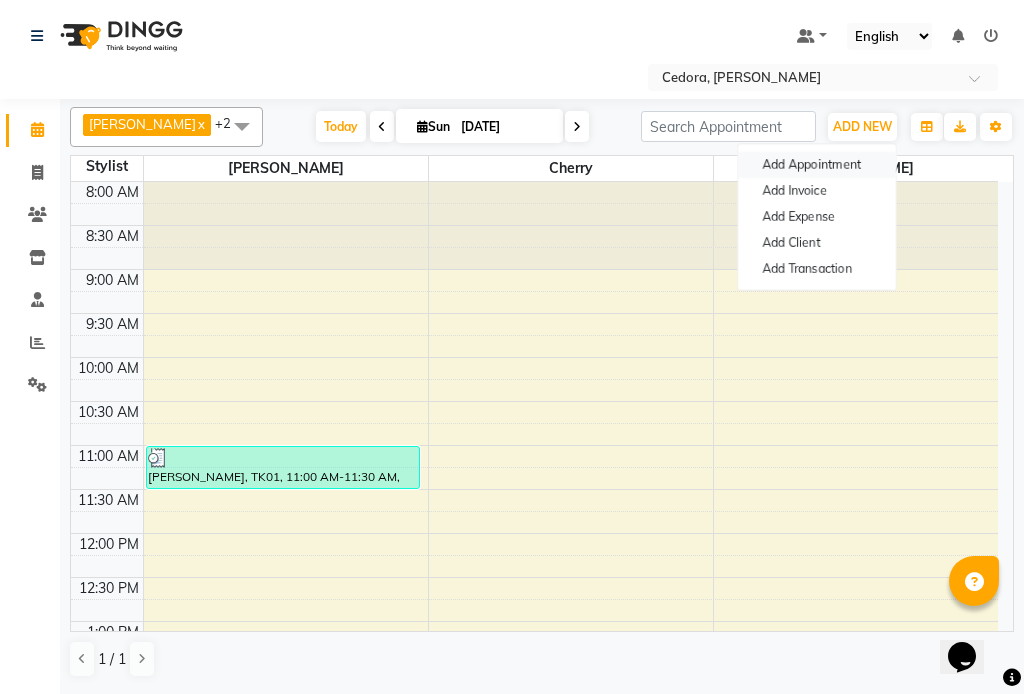 click on "Add Appointment" at bounding box center (817, 165) 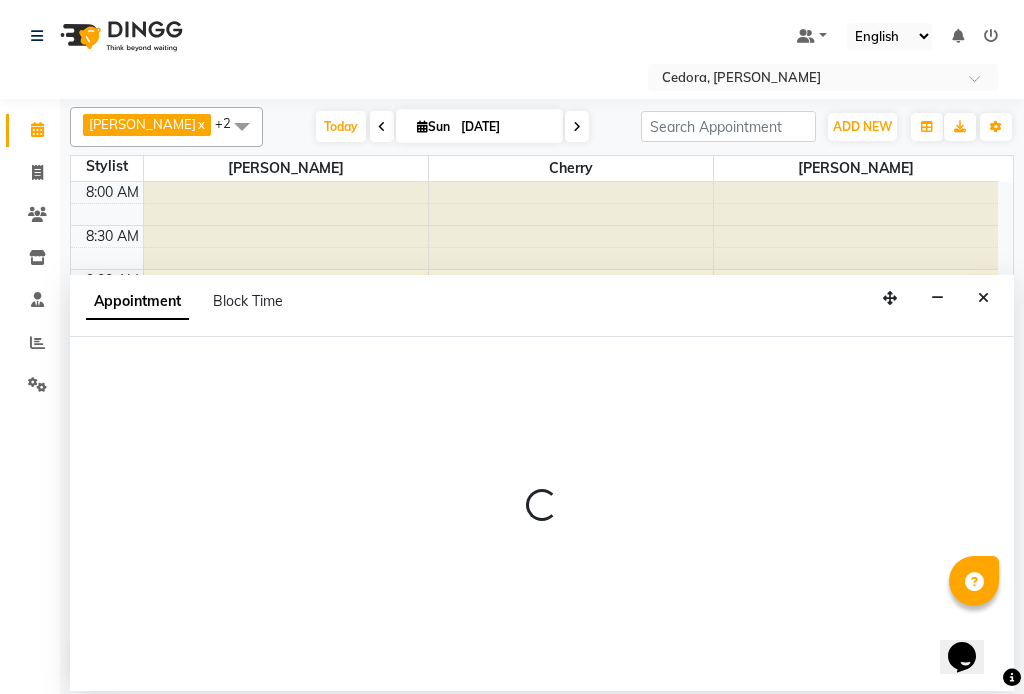 select on "540" 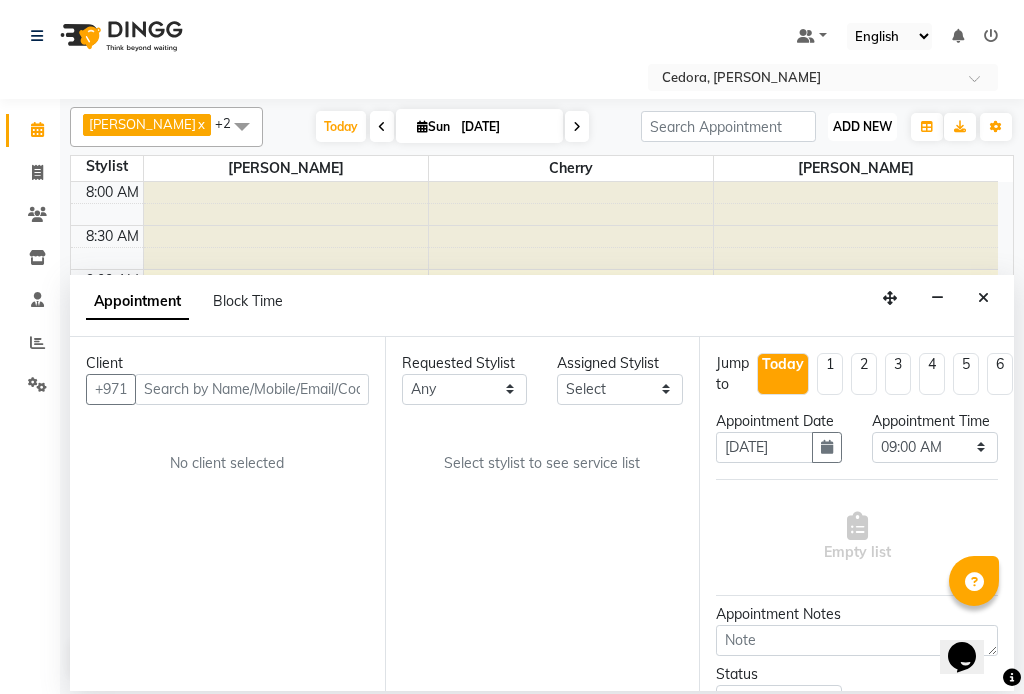 click on "ADD NEW" at bounding box center [862, 126] 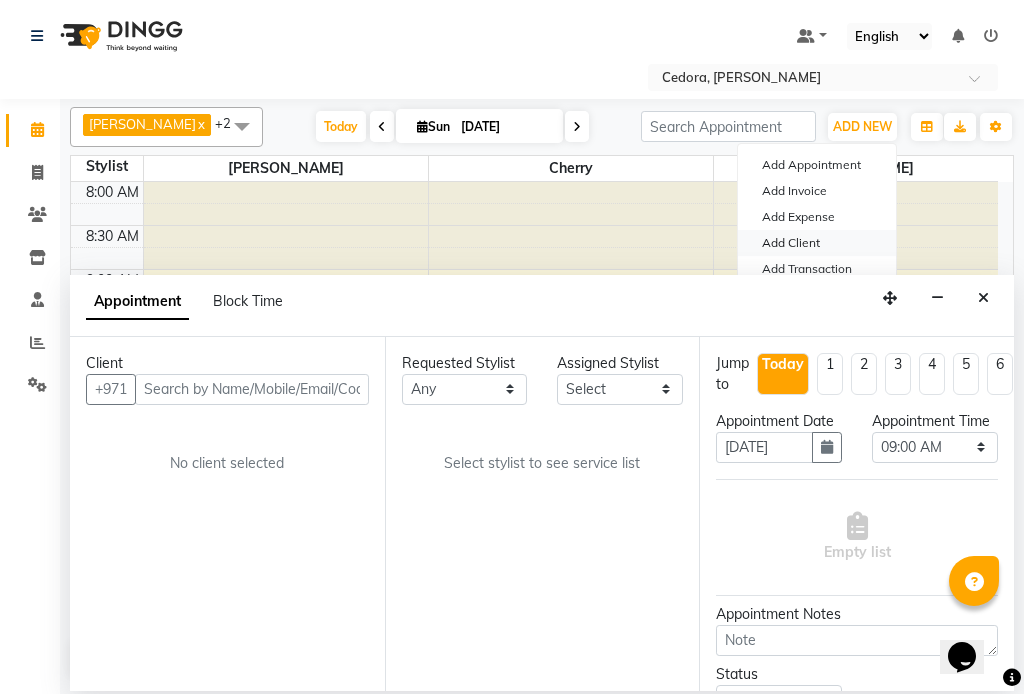 click on "Add Client" at bounding box center (817, 243) 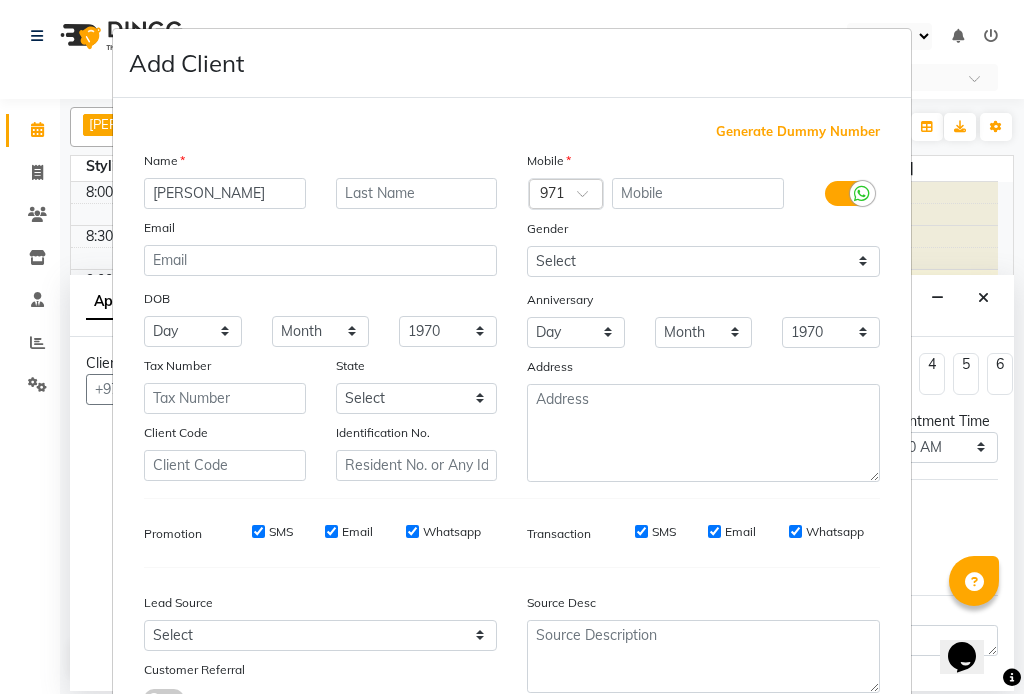 type on "[PERSON_NAME]" 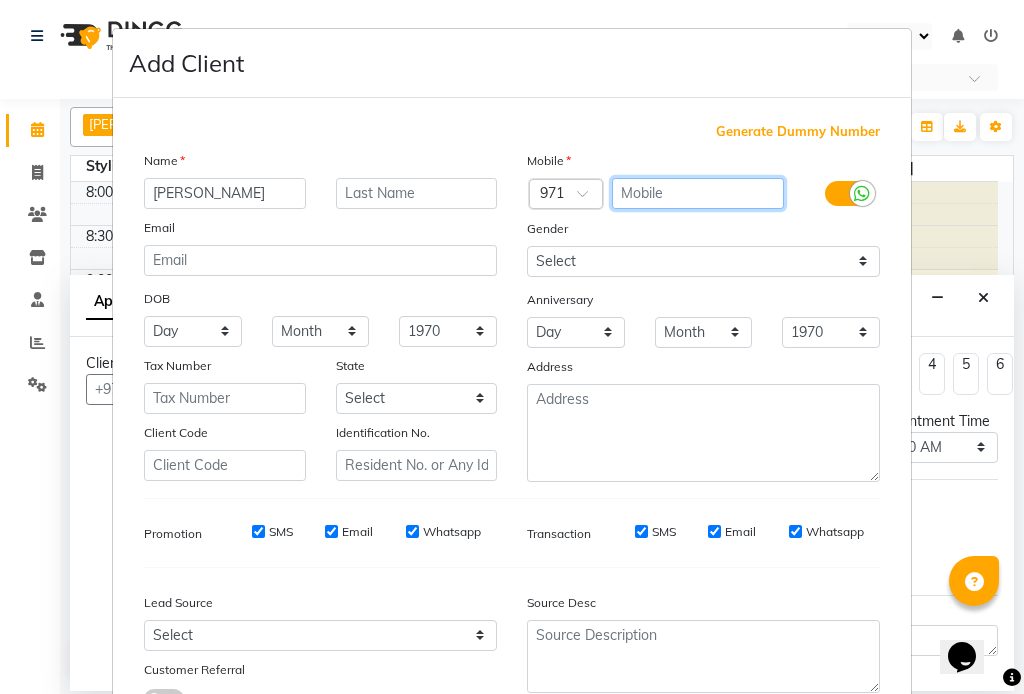 click at bounding box center [698, 193] 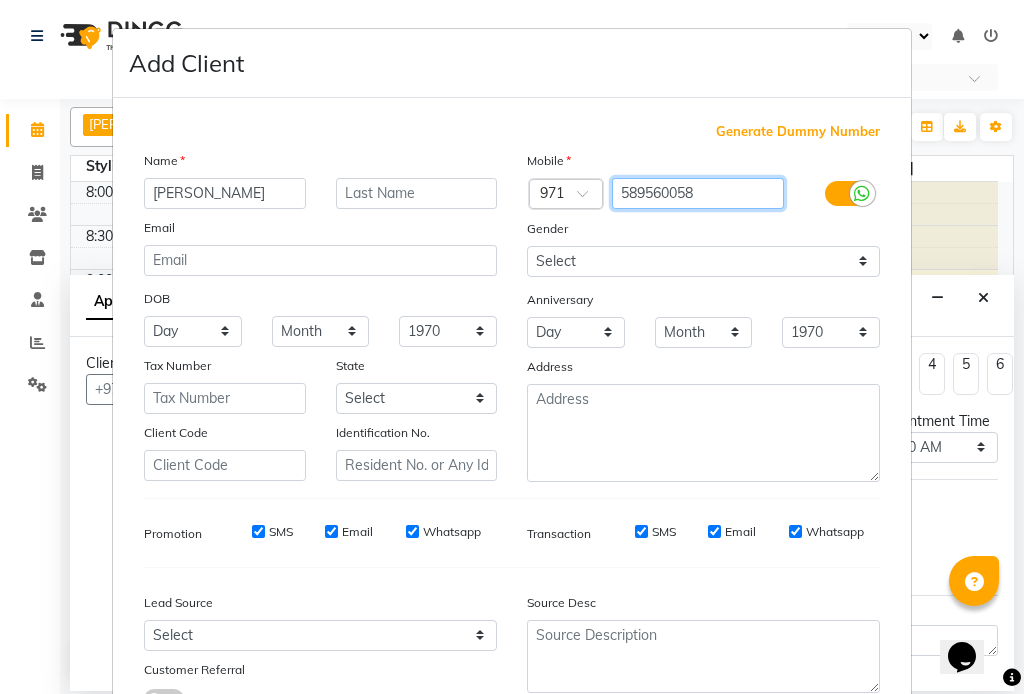 type on "589560058" 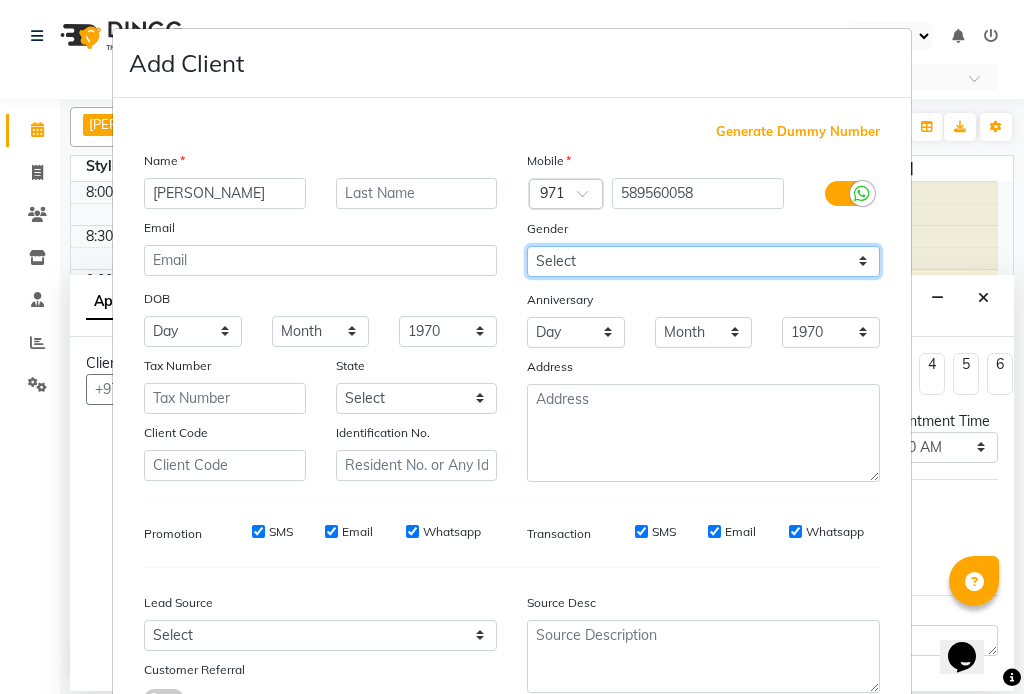 click on "Select [DEMOGRAPHIC_DATA] [DEMOGRAPHIC_DATA] Other Prefer Not To Say" at bounding box center [703, 261] 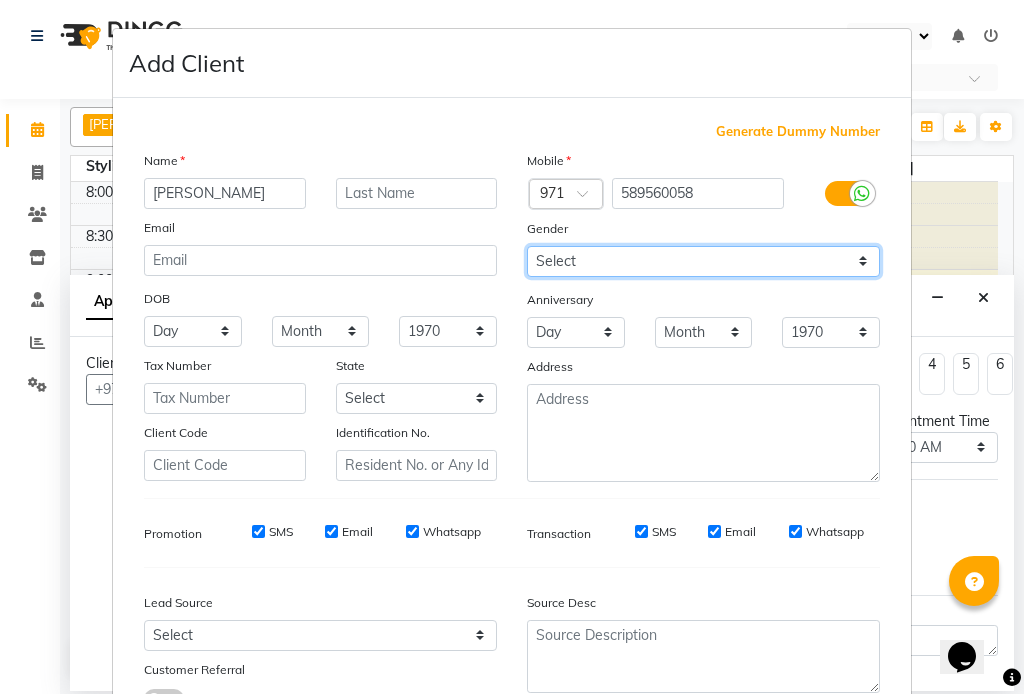 select on "[DEMOGRAPHIC_DATA]" 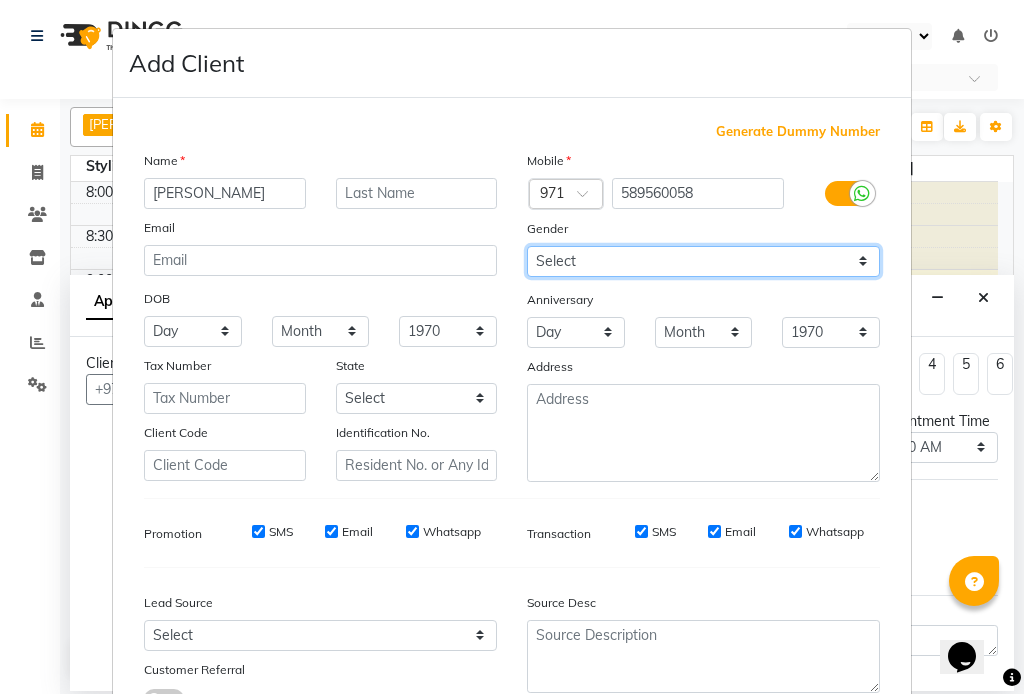 click on "Select [DEMOGRAPHIC_DATA] [DEMOGRAPHIC_DATA] Other Prefer Not To Say" at bounding box center (703, 261) 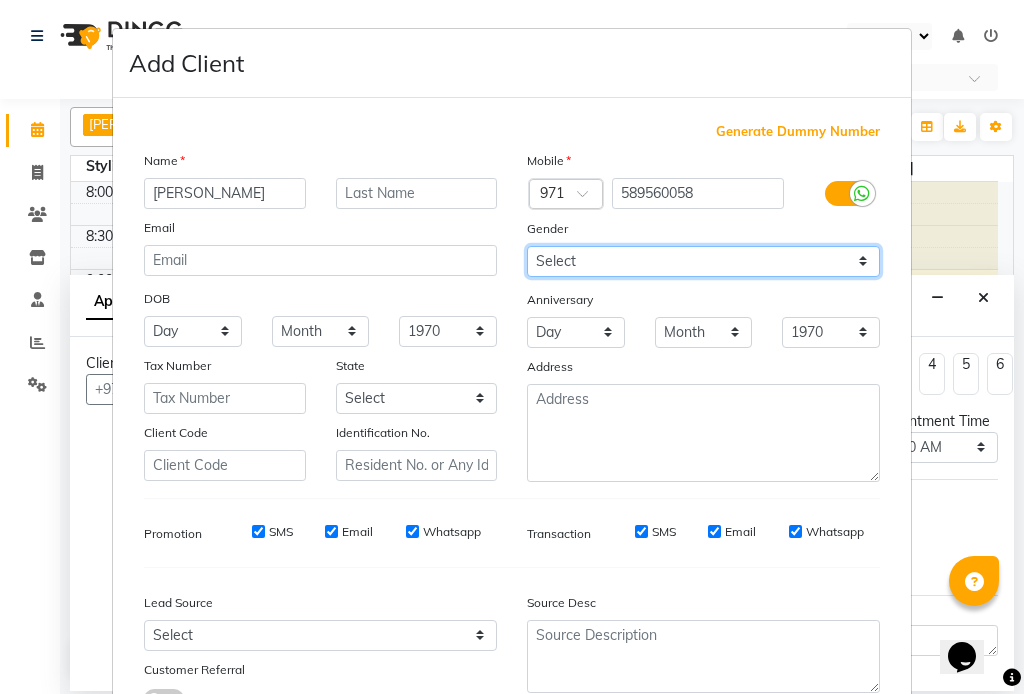 scroll, scrollTop: 155, scrollLeft: 0, axis: vertical 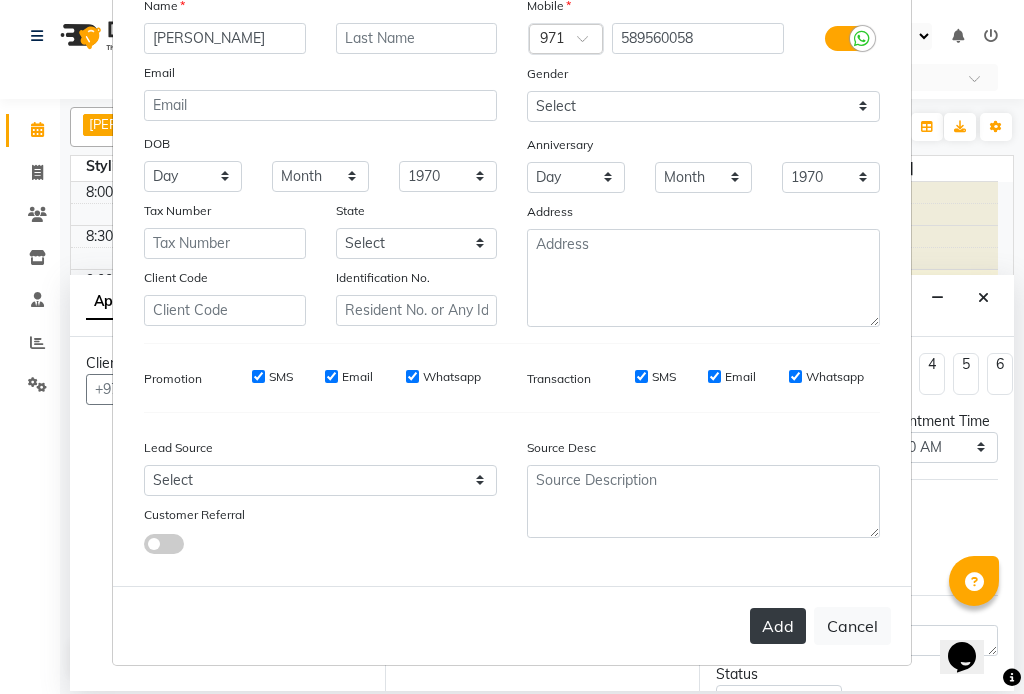 click on "Add" at bounding box center [778, 626] 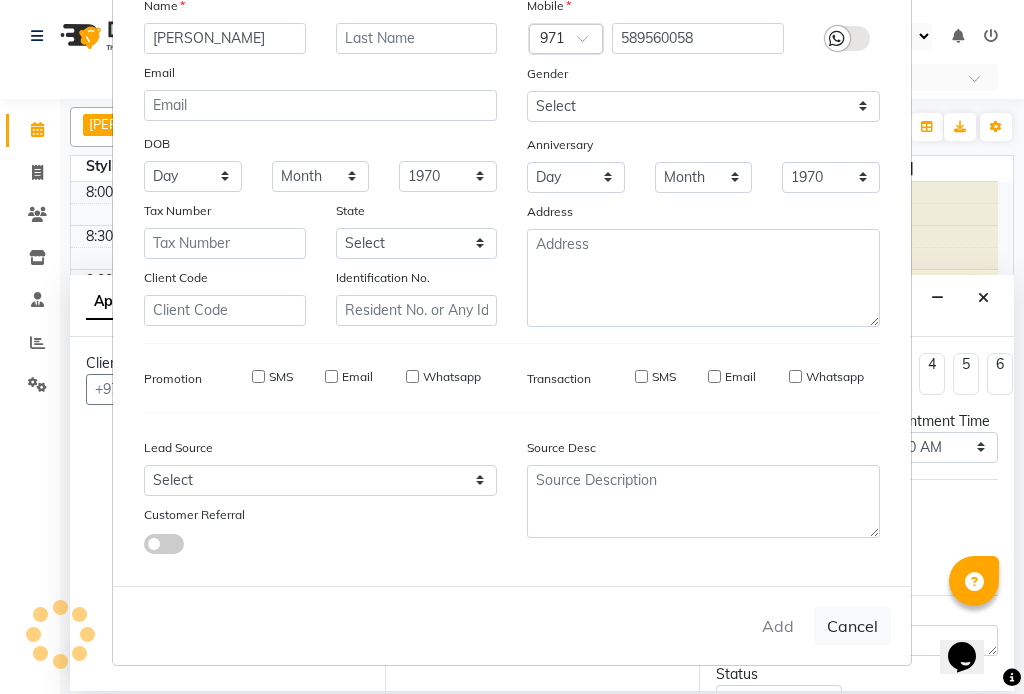 type 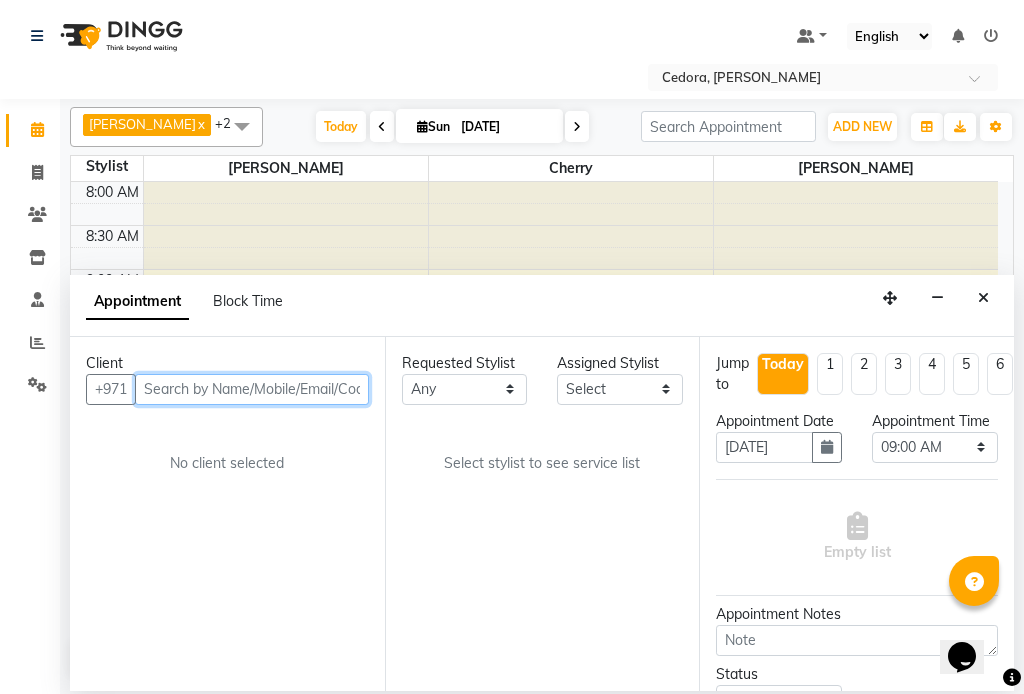 click at bounding box center (252, 389) 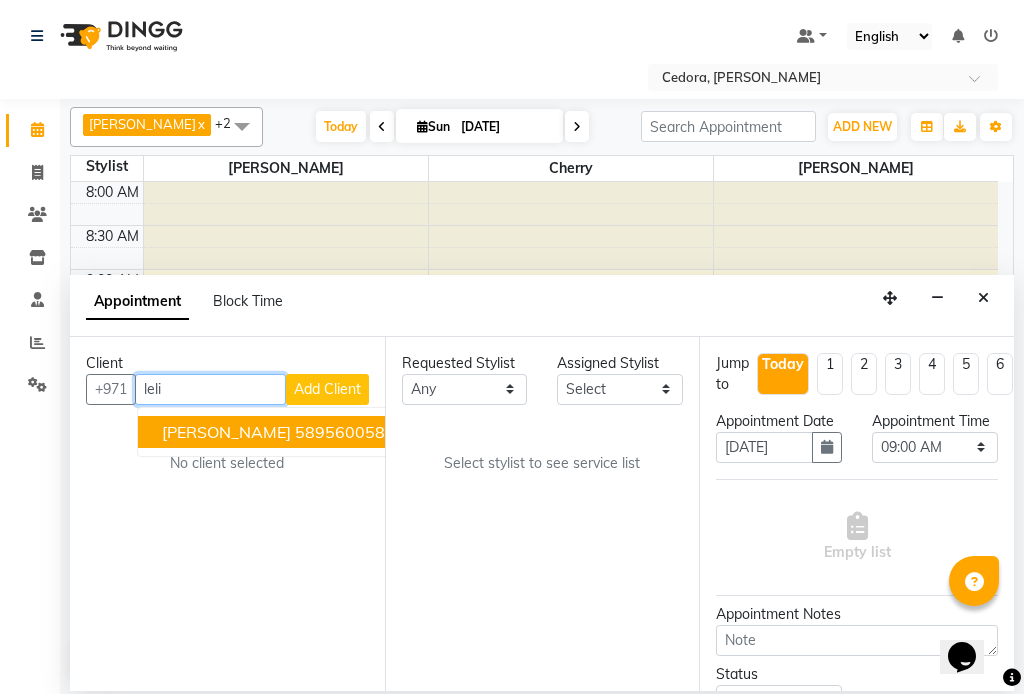 click on "[PERSON_NAME]  589560058" at bounding box center (273, 432) 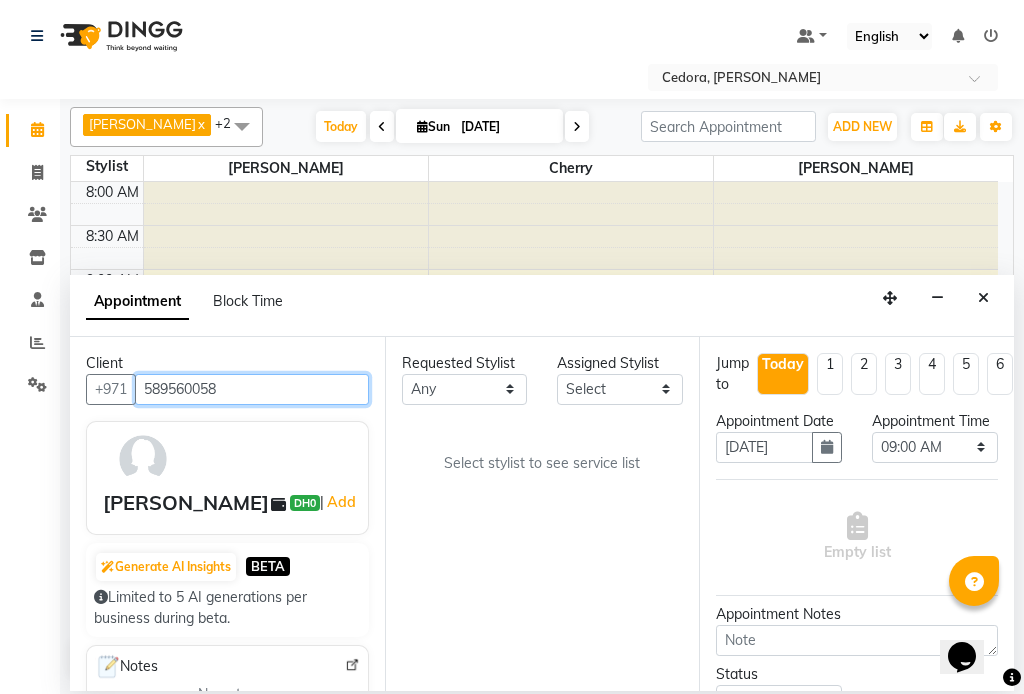 type on "589560058" 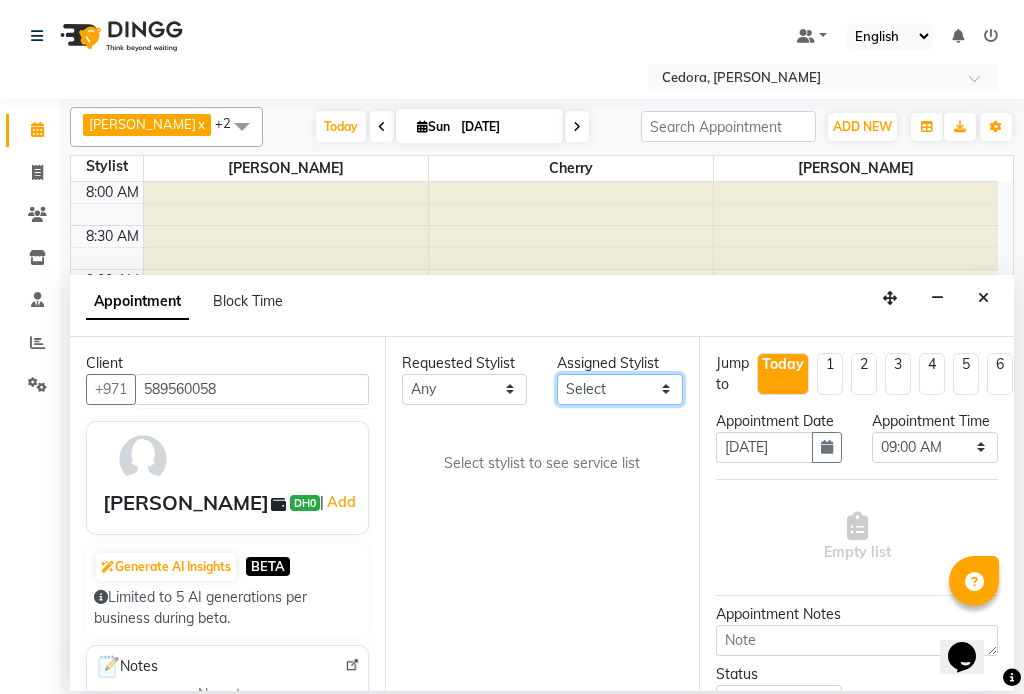 click on "Select [PERSON_NAME] [PERSON_NAME]" at bounding box center (620, 389) 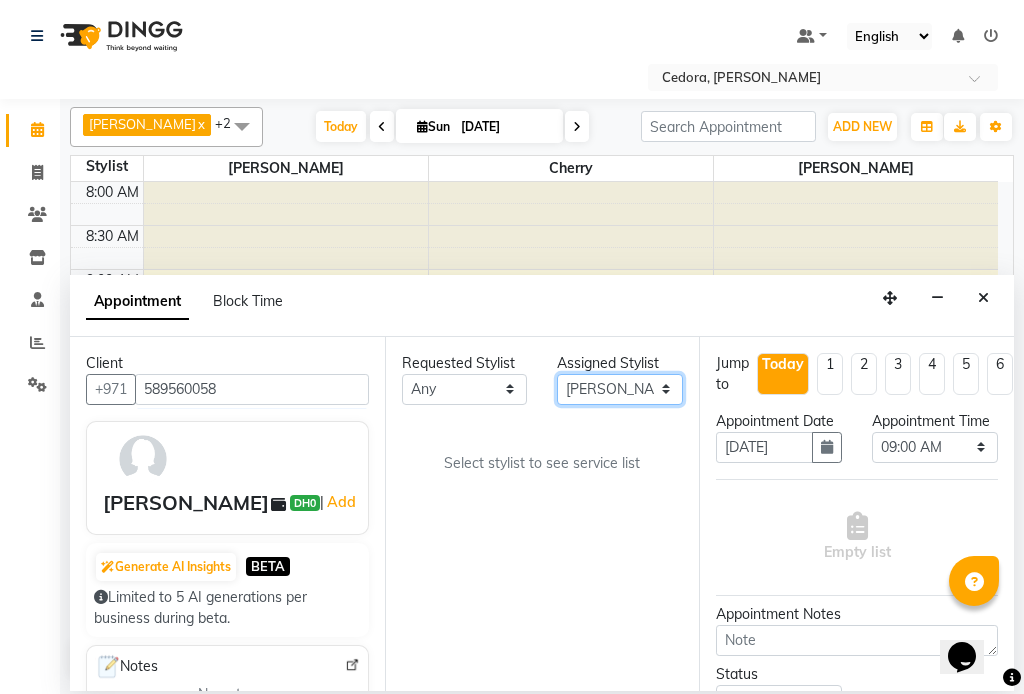 click on "Select [PERSON_NAME] [PERSON_NAME]" at bounding box center (620, 389) 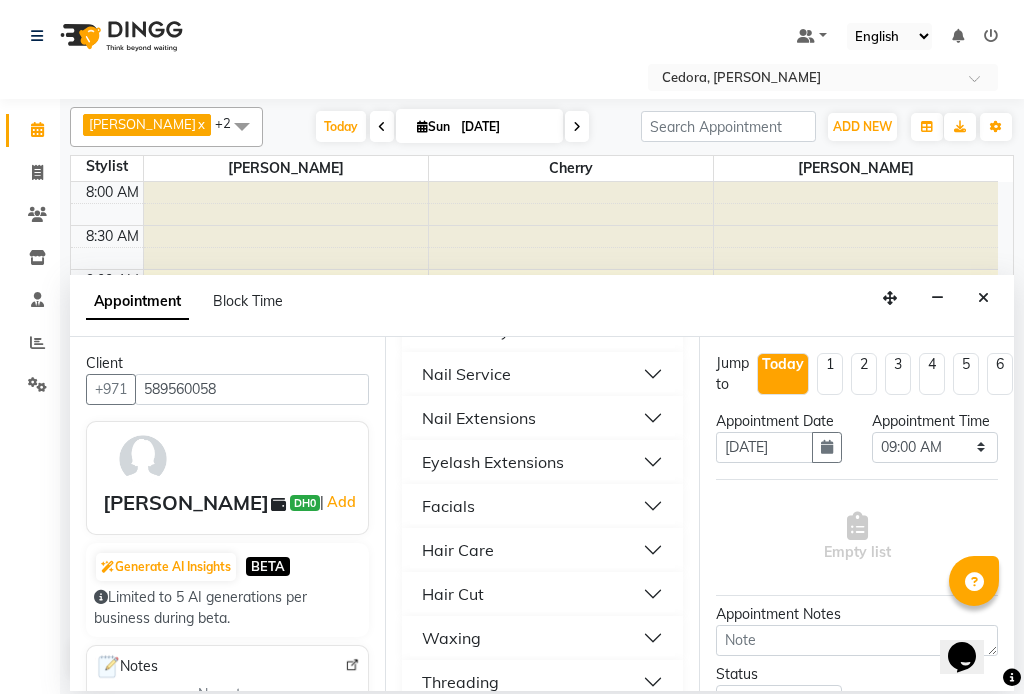 scroll, scrollTop: 1078, scrollLeft: 0, axis: vertical 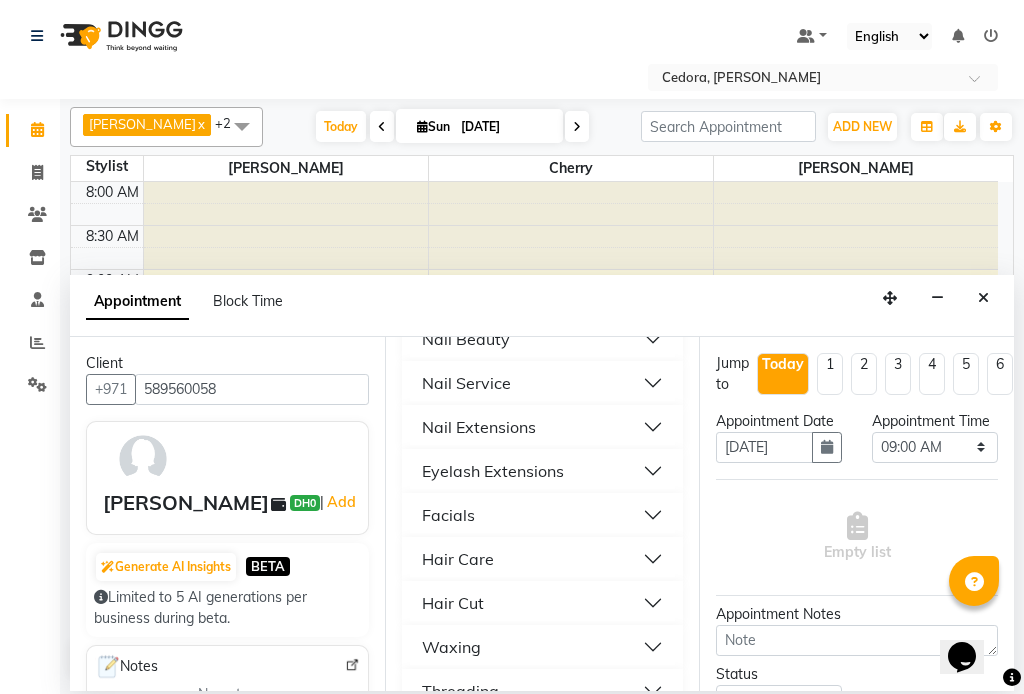 click on "Hair Care" at bounding box center [458, 559] 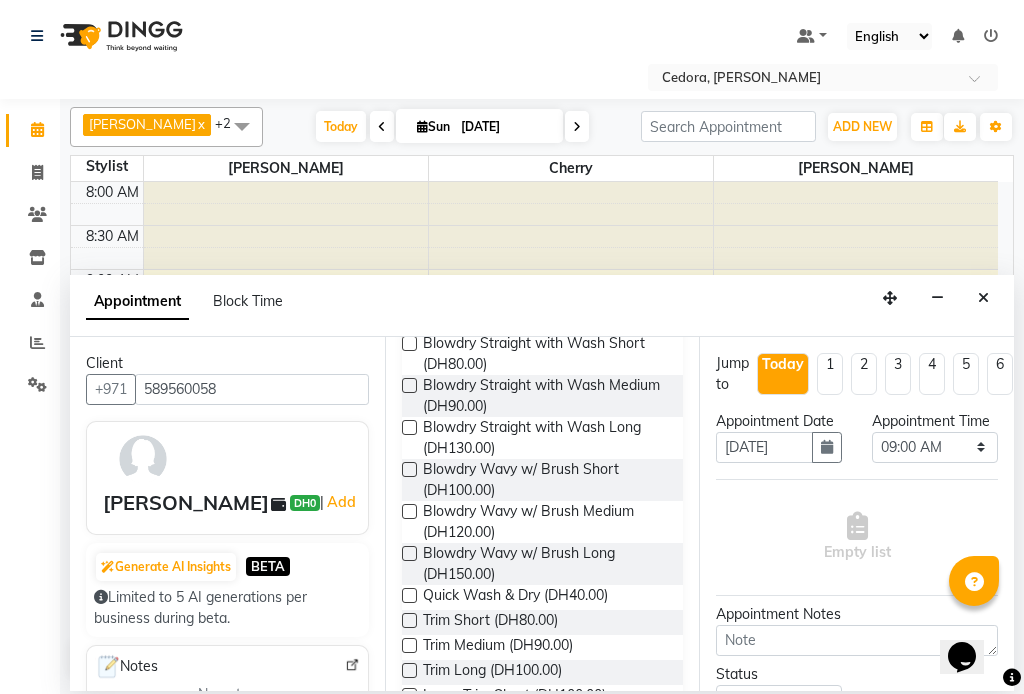 scroll, scrollTop: 1809, scrollLeft: 0, axis: vertical 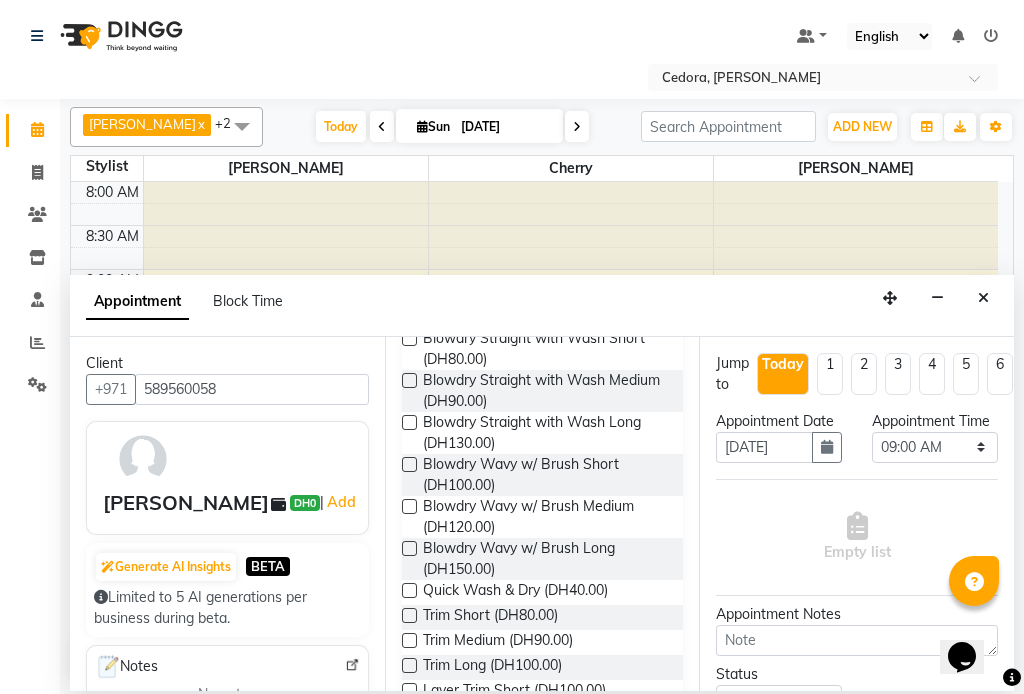 click at bounding box center (409, 590) 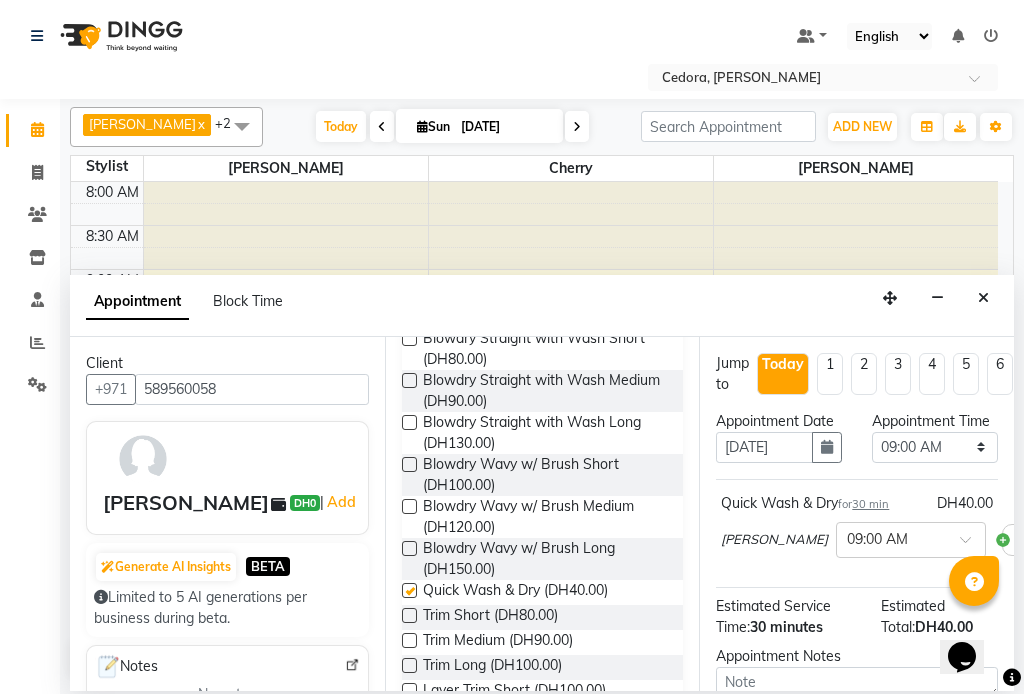 checkbox on "false" 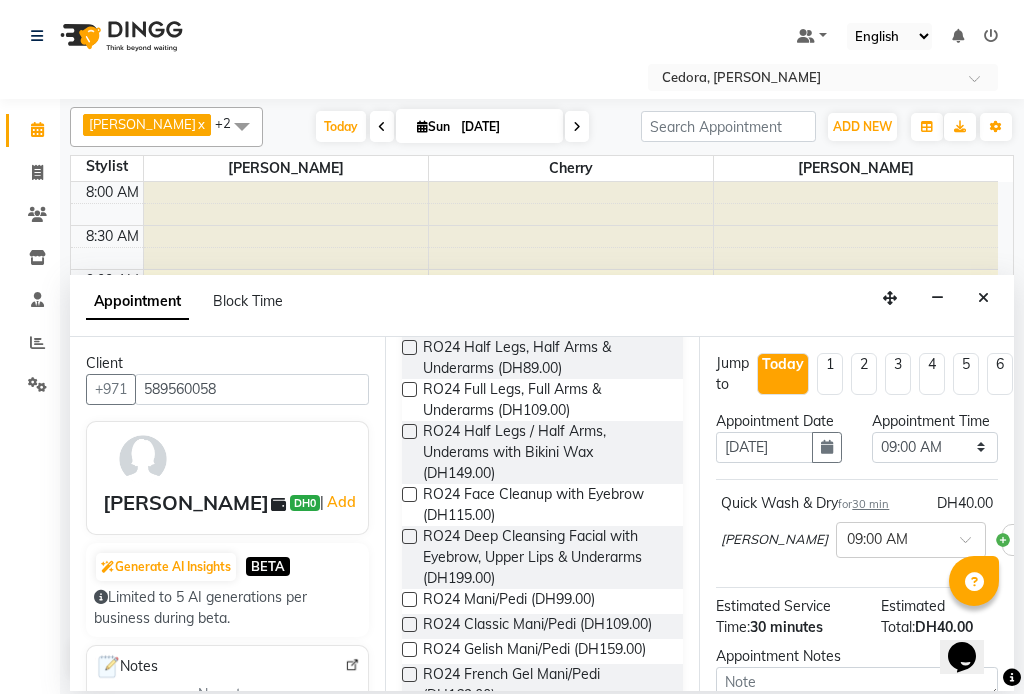 scroll, scrollTop: 0, scrollLeft: 0, axis: both 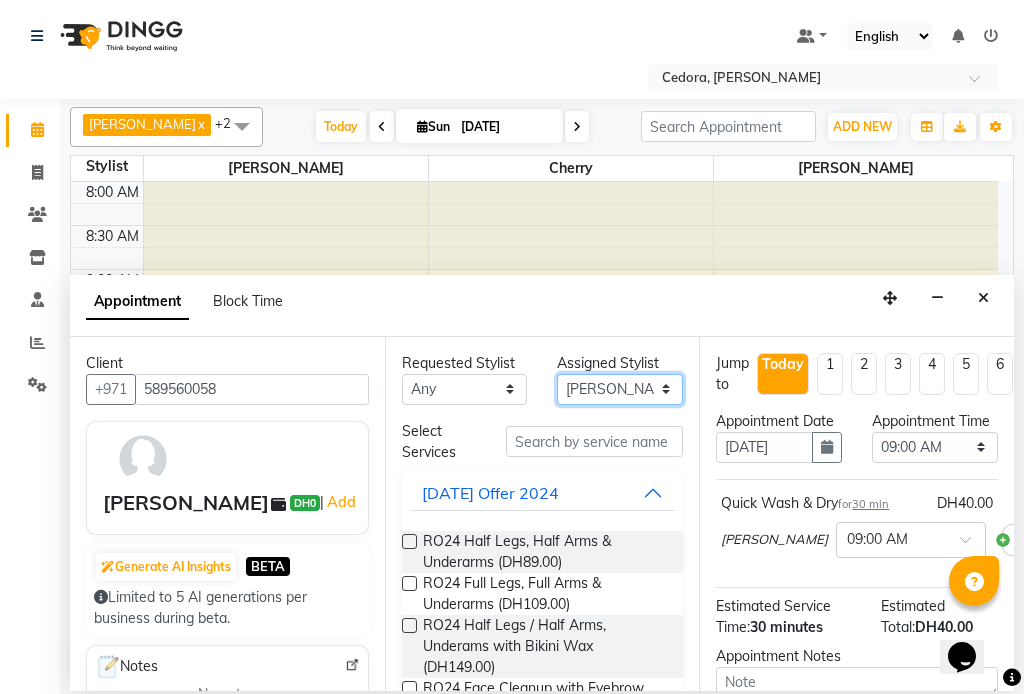 click on "Select [PERSON_NAME] [PERSON_NAME]" at bounding box center (620, 389) 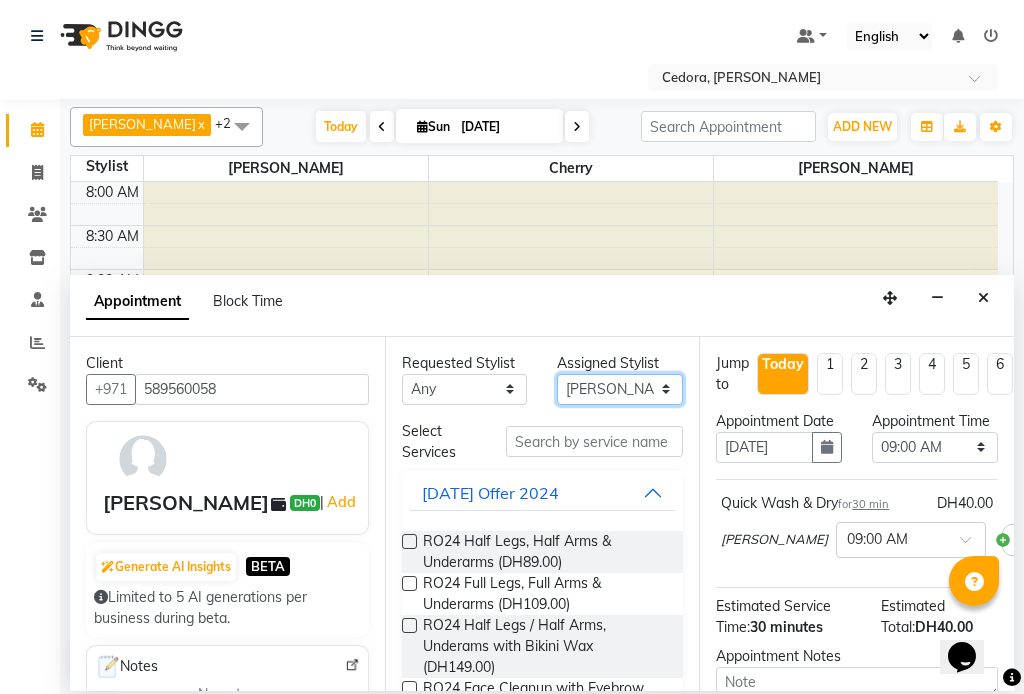 select on "36348" 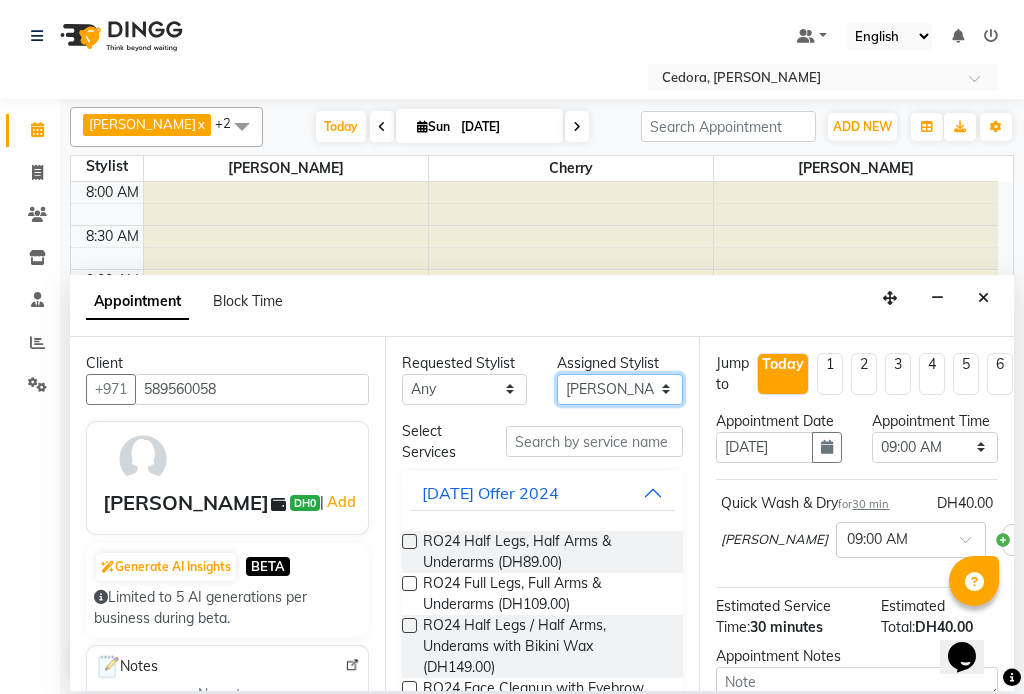 click on "Select [PERSON_NAME] [PERSON_NAME]" at bounding box center (620, 389) 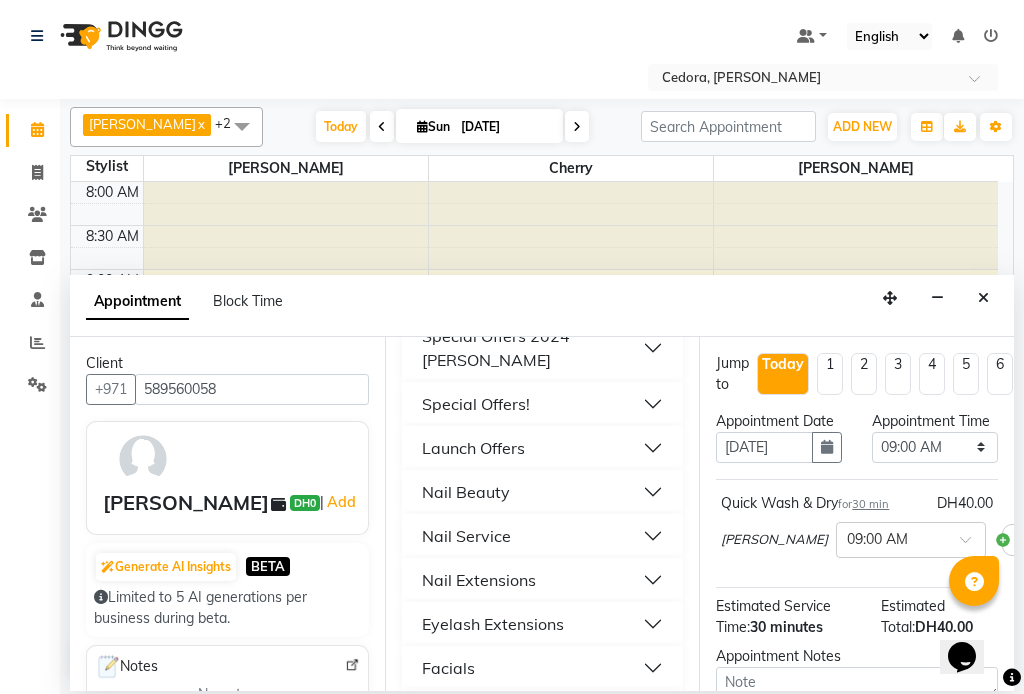 scroll, scrollTop: 926, scrollLeft: 0, axis: vertical 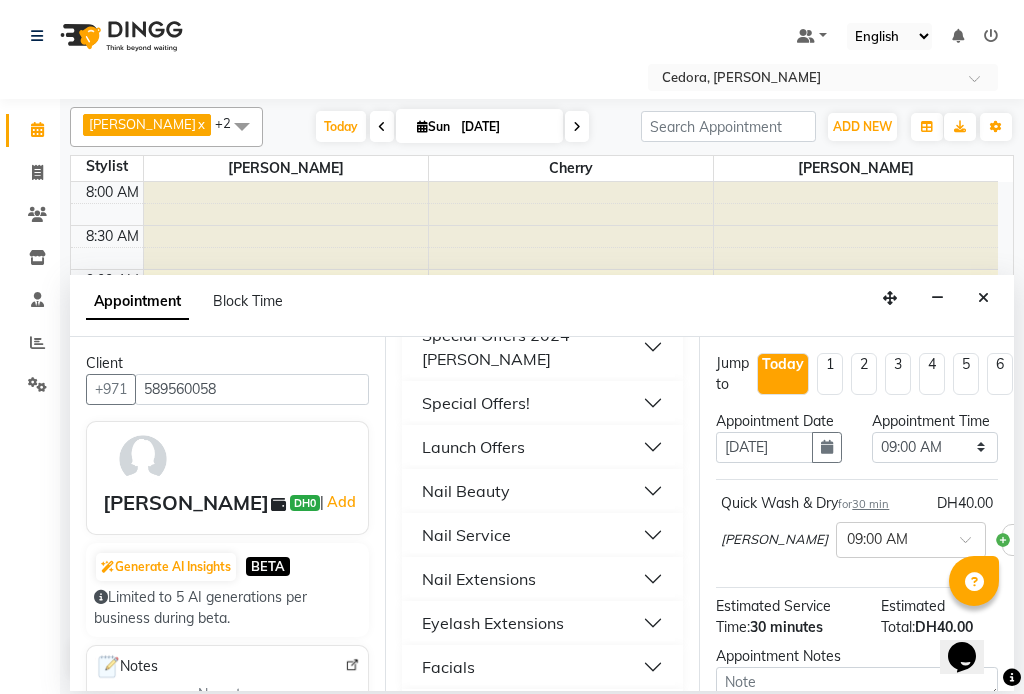 click on "Nail Service" at bounding box center [466, 535] 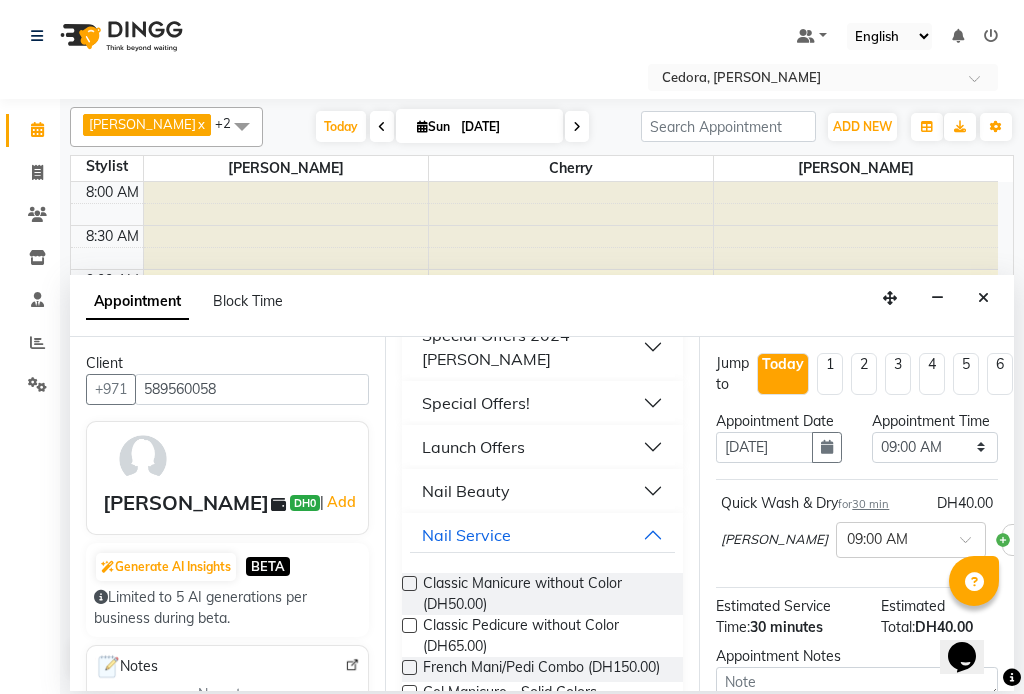 click at bounding box center (409, 583) 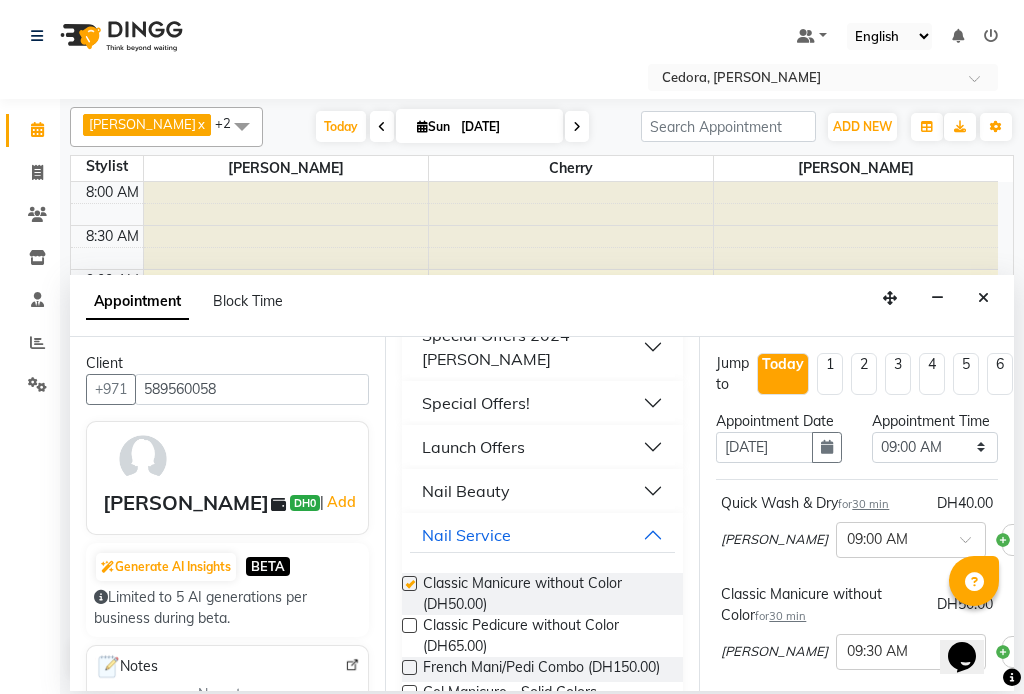 checkbox on "false" 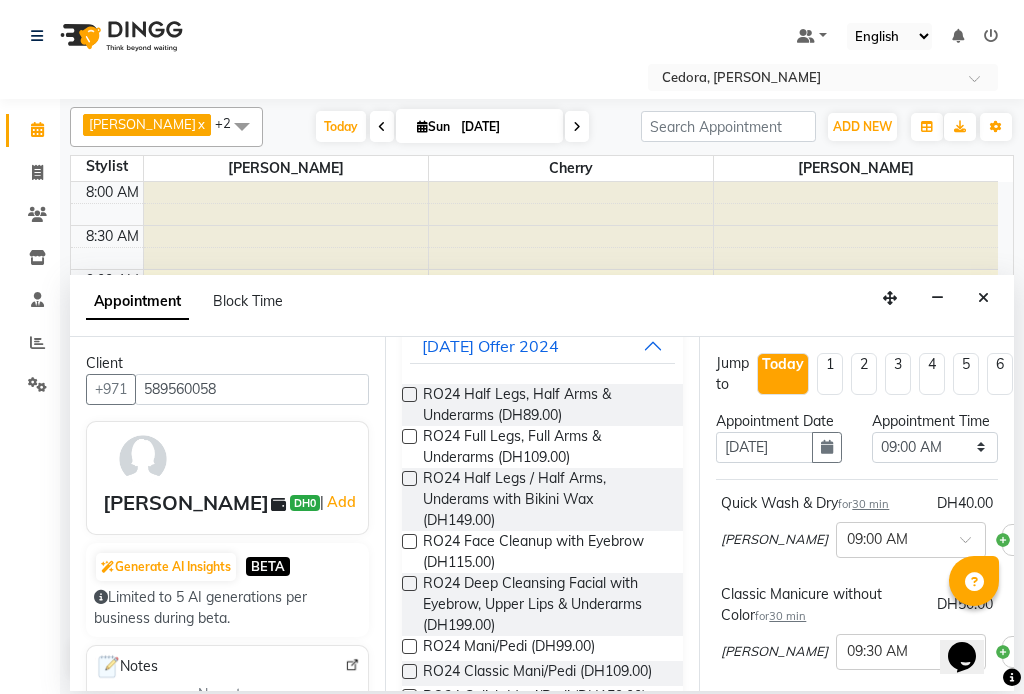 scroll, scrollTop: 0, scrollLeft: 0, axis: both 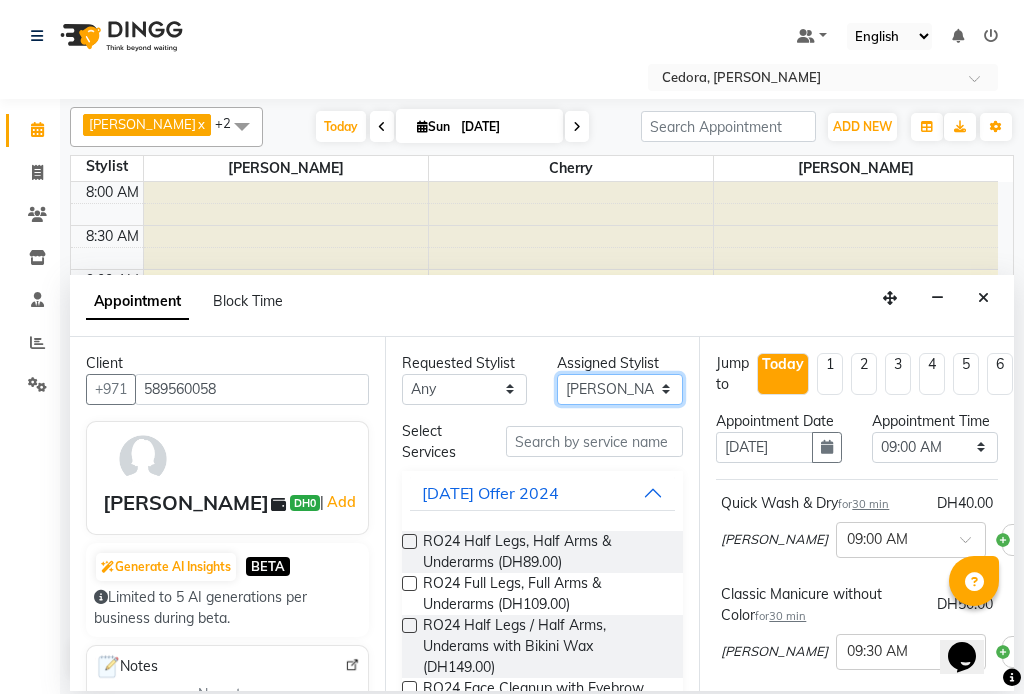 click on "Select [PERSON_NAME] [PERSON_NAME]" at bounding box center (620, 389) 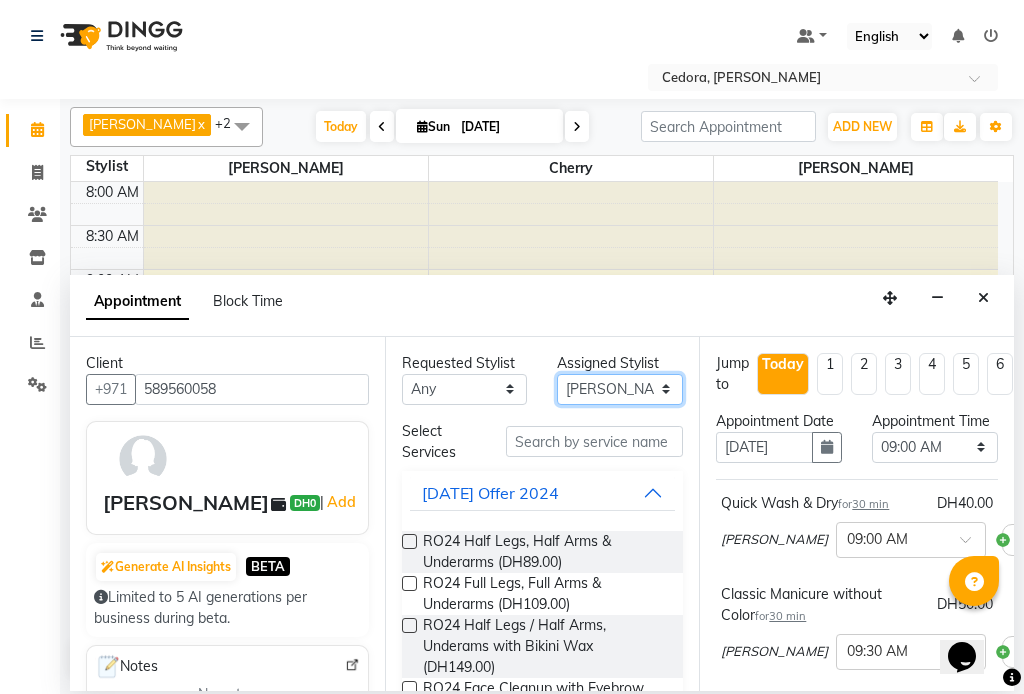 select on "34803" 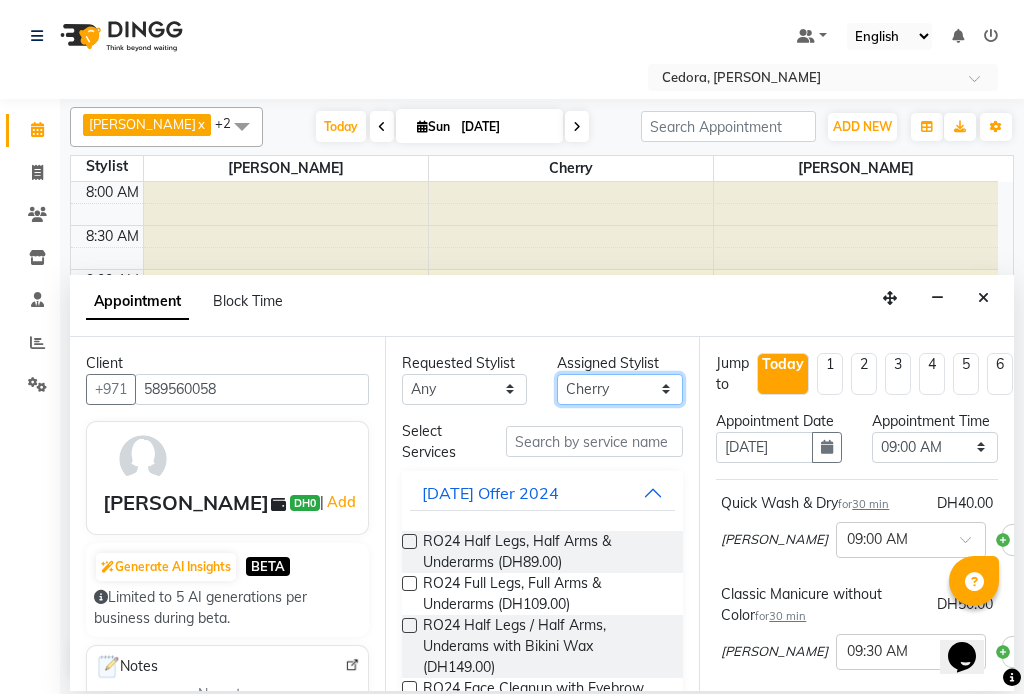 click on "Select [PERSON_NAME] [PERSON_NAME]" at bounding box center [620, 389] 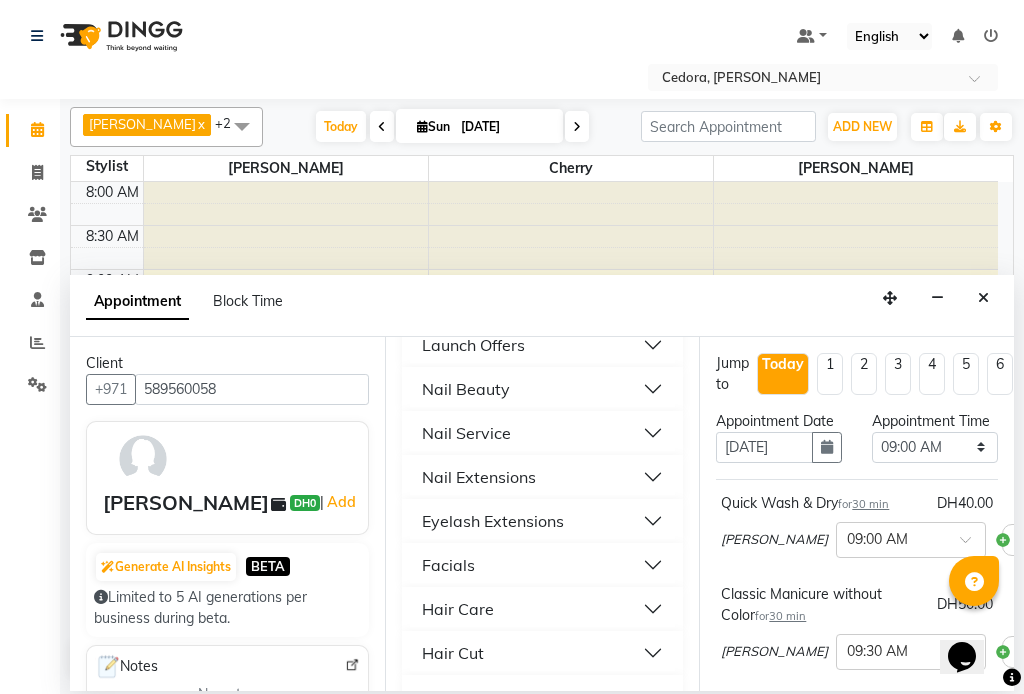 scroll, scrollTop: 1027, scrollLeft: 0, axis: vertical 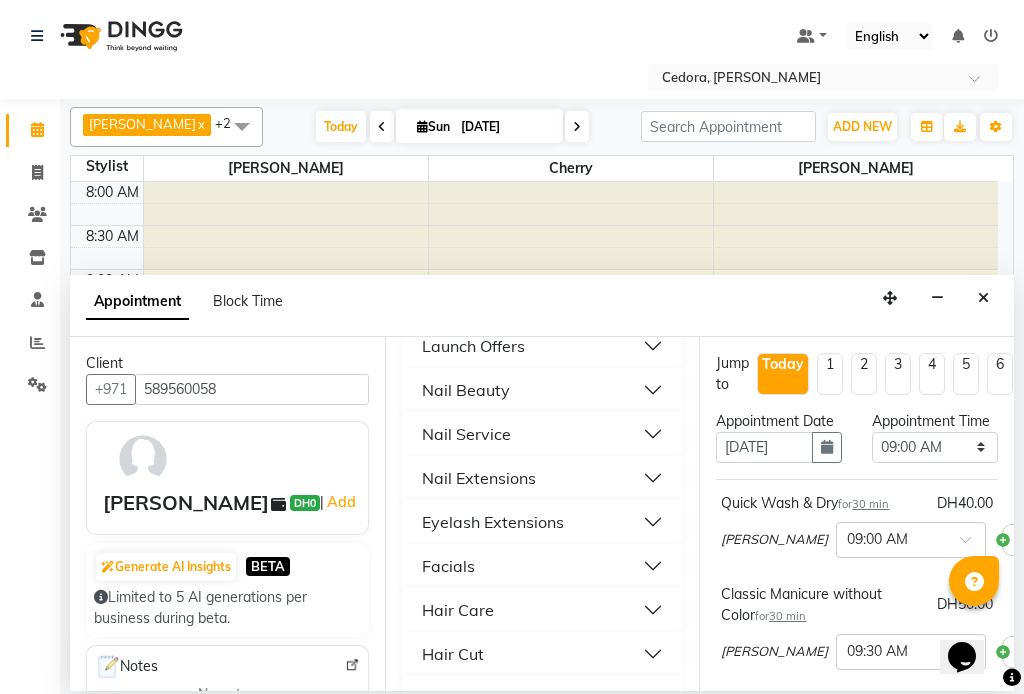 click on "Nail Service" at bounding box center [466, 434] 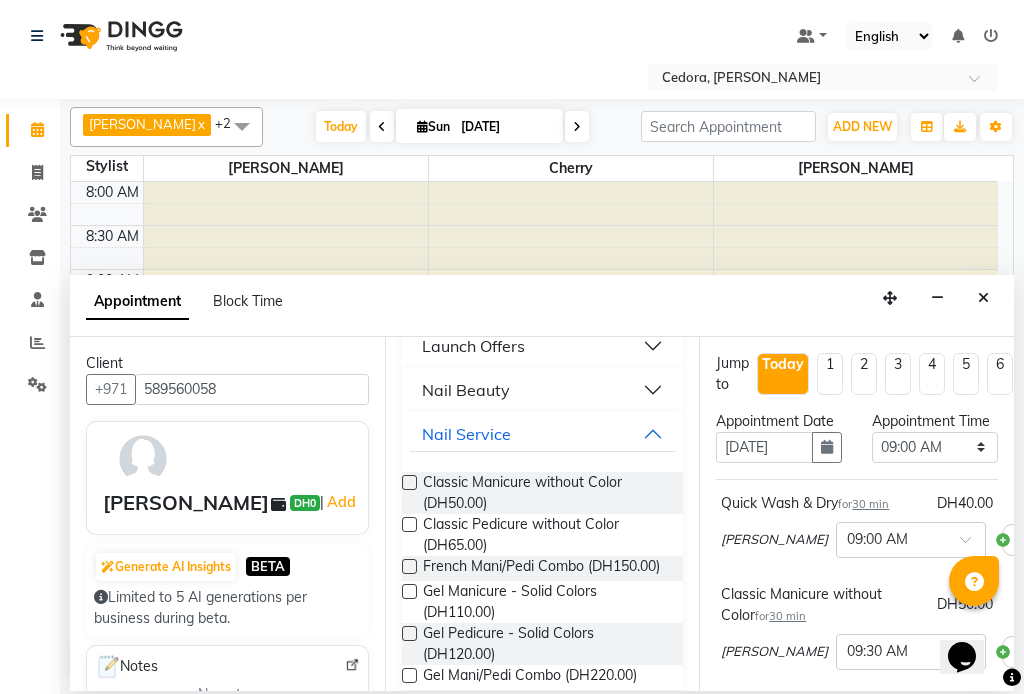 click at bounding box center [409, 524] 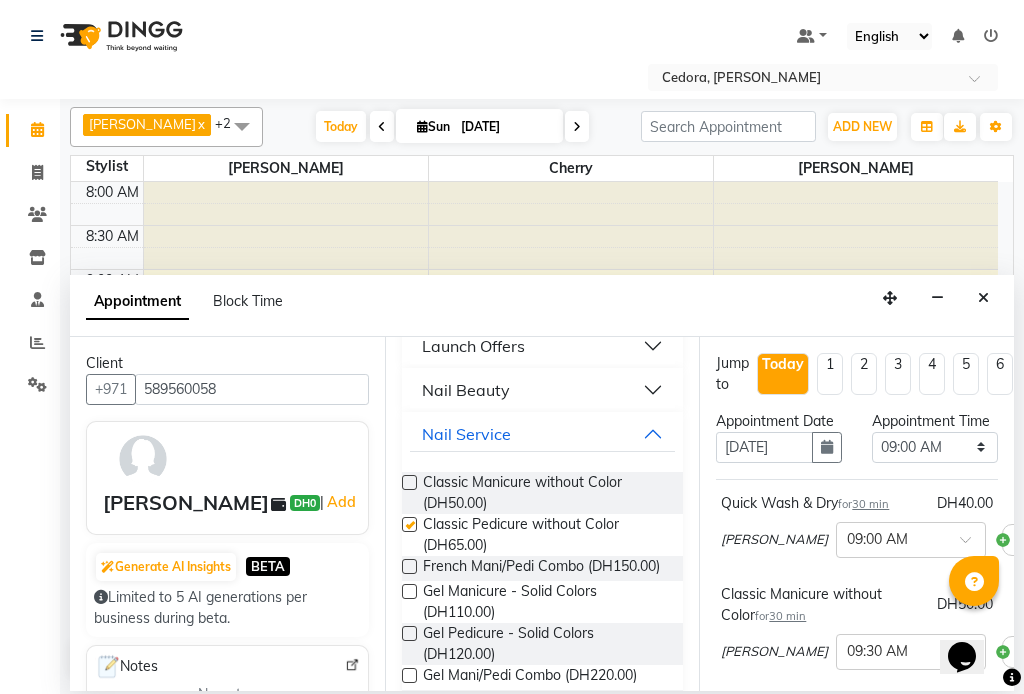 checkbox on "false" 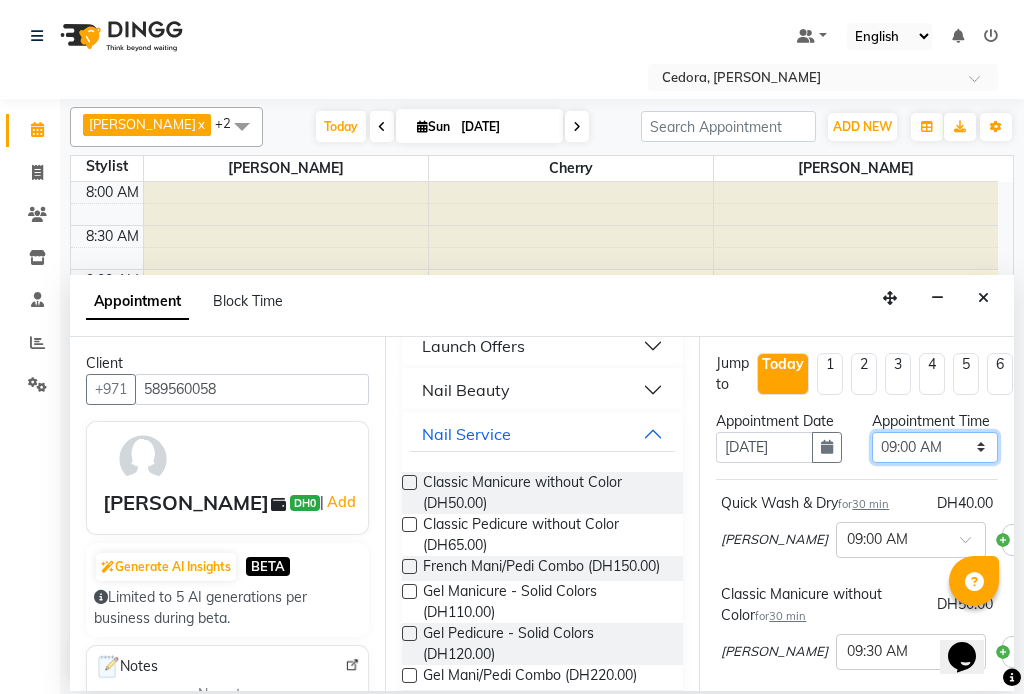 click on "Select 09:00 AM 09:15 AM 09:30 AM 09:45 AM 10:00 AM 10:15 AM 10:30 AM 10:45 AM 11:00 AM 11:15 AM 11:30 AM 11:45 AM 12:00 PM 12:15 PM 12:30 PM 12:45 PM 01:00 PM 01:15 PM 01:30 PM 01:45 PM 02:00 PM 02:15 PM 02:30 PM 02:45 PM 03:00 PM 03:15 PM 03:30 PM 03:45 PM 04:00 PM 04:15 PM 04:30 PM 04:45 PM 05:00 PM 05:15 PM 05:30 PM 05:45 PM 06:00 PM 06:15 PM 06:30 PM 06:45 PM 07:00 PM 07:15 PM 07:30 PM 07:45 PM 08:00 PM 08:15 PM 08:30 PM 08:45 PM 09:00 PM" at bounding box center [935, 447] 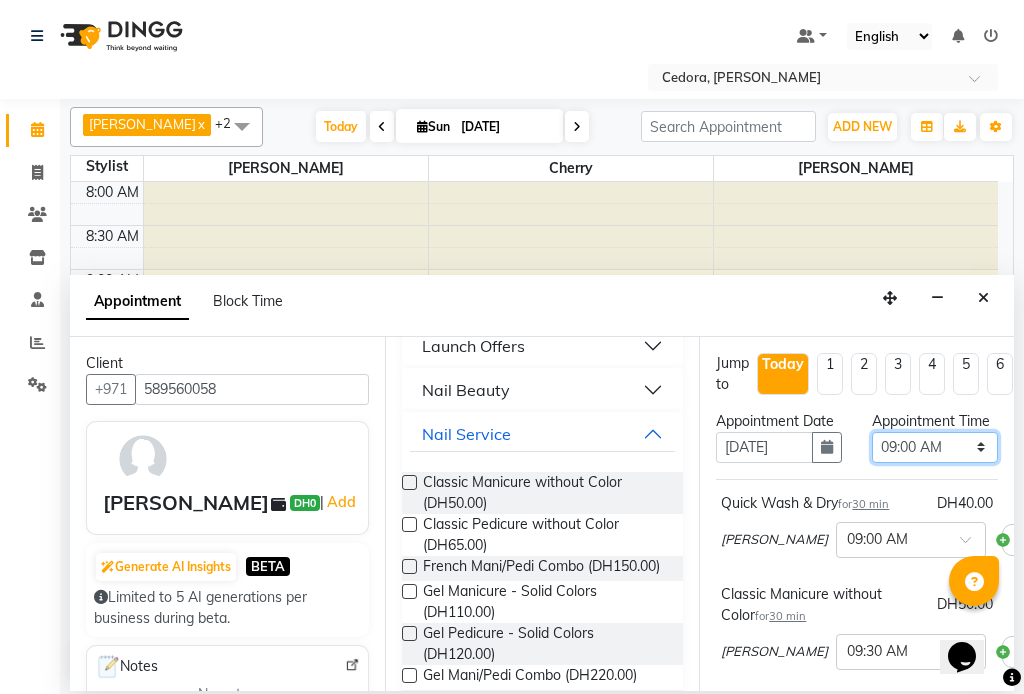 select on "900" 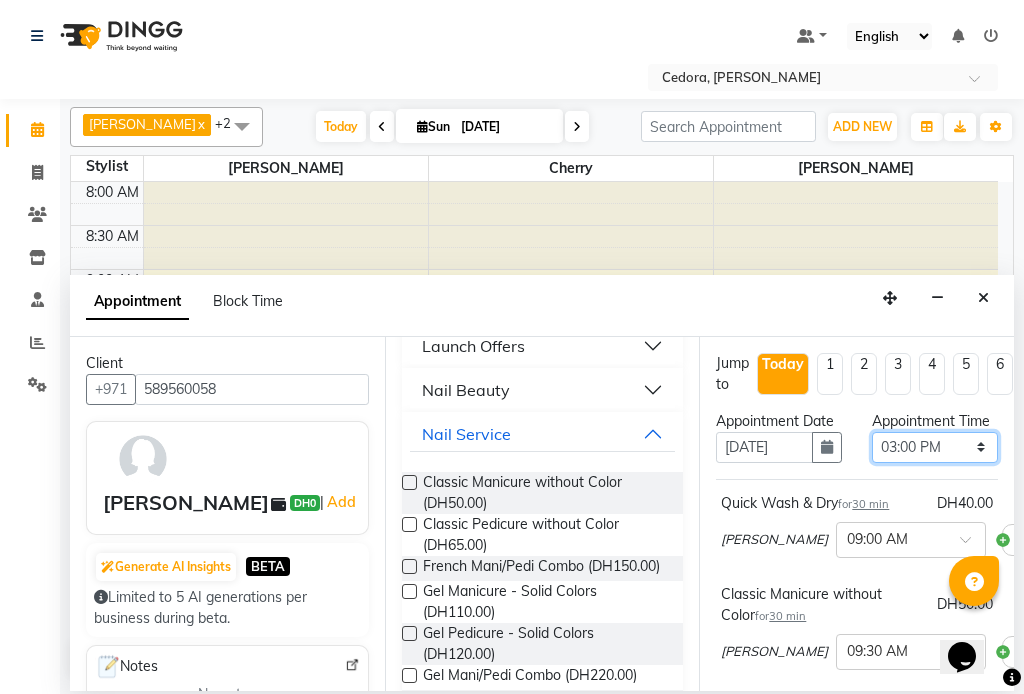 click on "Select 09:00 AM 09:15 AM 09:30 AM 09:45 AM 10:00 AM 10:15 AM 10:30 AM 10:45 AM 11:00 AM 11:15 AM 11:30 AM 11:45 AM 12:00 PM 12:15 PM 12:30 PM 12:45 PM 01:00 PM 01:15 PM 01:30 PM 01:45 PM 02:00 PM 02:15 PM 02:30 PM 02:45 PM 03:00 PM 03:15 PM 03:30 PM 03:45 PM 04:00 PM 04:15 PM 04:30 PM 04:45 PM 05:00 PM 05:15 PM 05:30 PM 05:45 PM 06:00 PM 06:15 PM 06:30 PM 06:45 PM 07:00 PM 07:15 PM 07:30 PM 07:45 PM 08:00 PM 08:15 PM 08:30 PM 08:45 PM 09:00 PM" at bounding box center (935, 447) 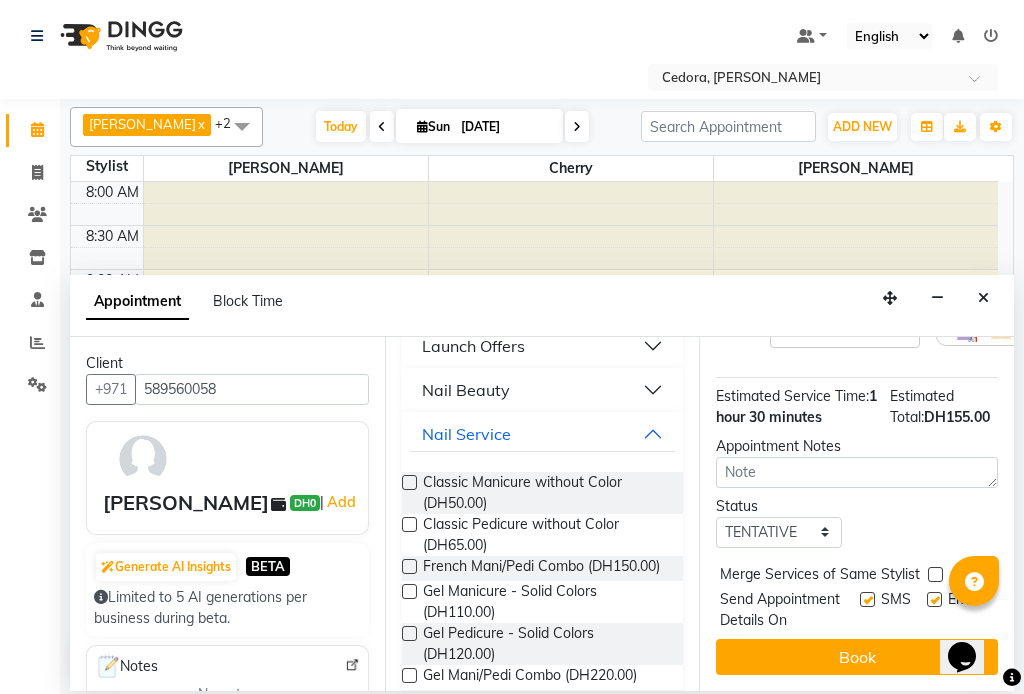 scroll, scrollTop: 512, scrollLeft: 0, axis: vertical 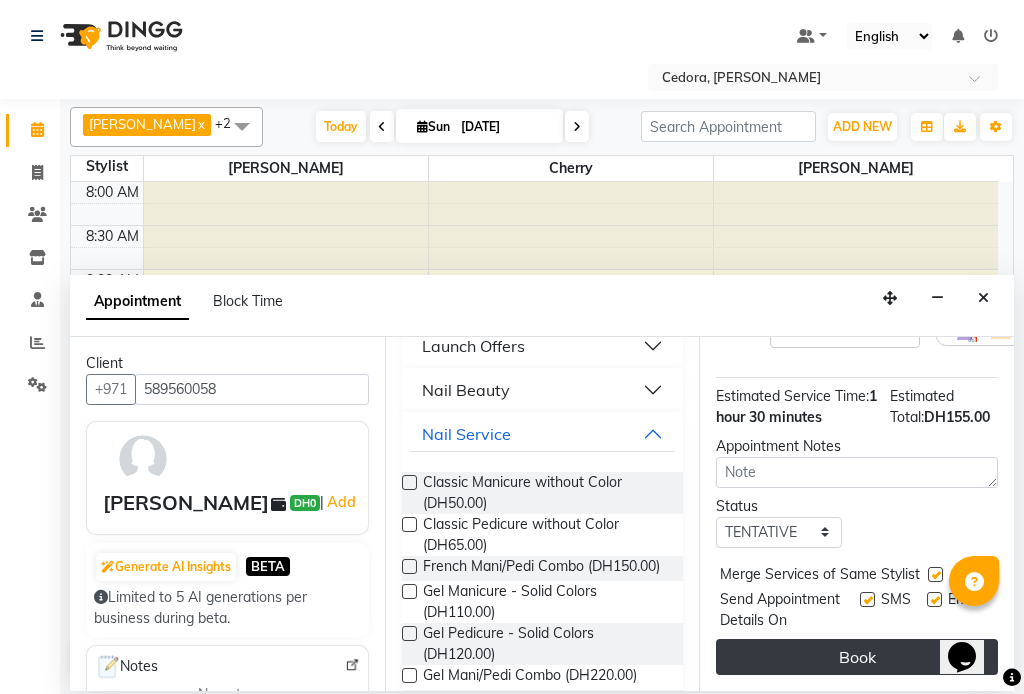 click on "Book" at bounding box center (857, 657) 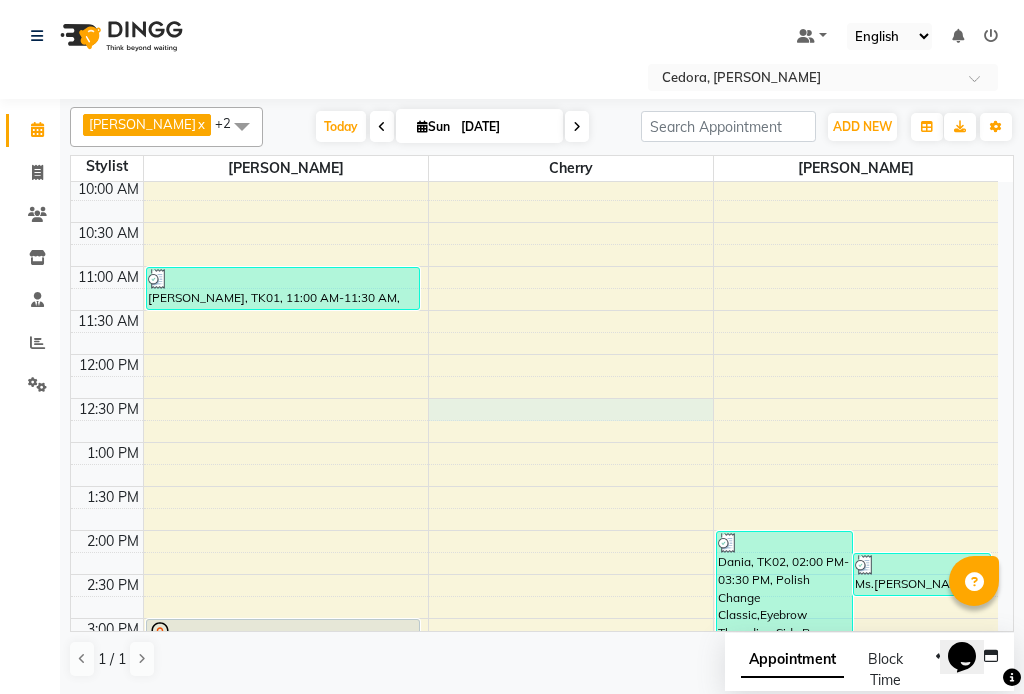 scroll, scrollTop: 177, scrollLeft: 0, axis: vertical 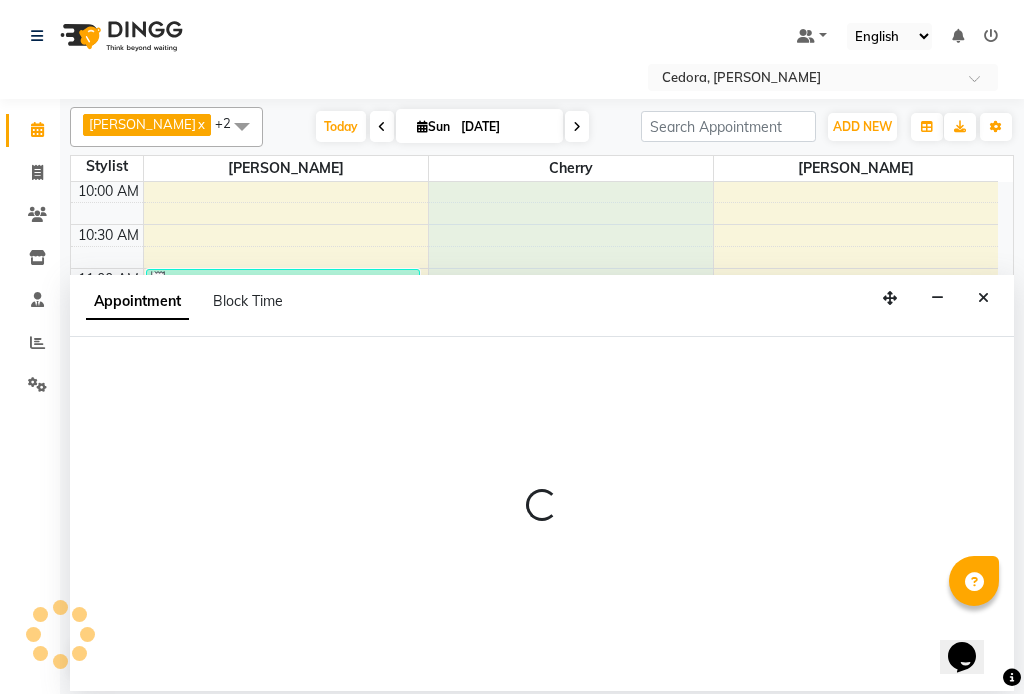 select on "34803" 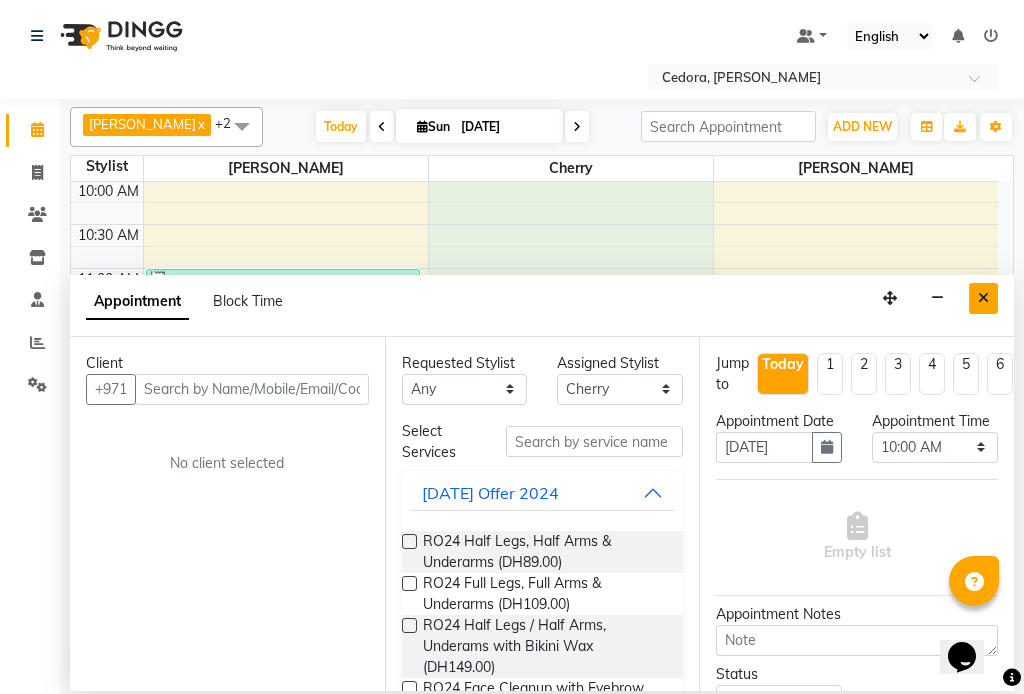 click at bounding box center (983, 298) 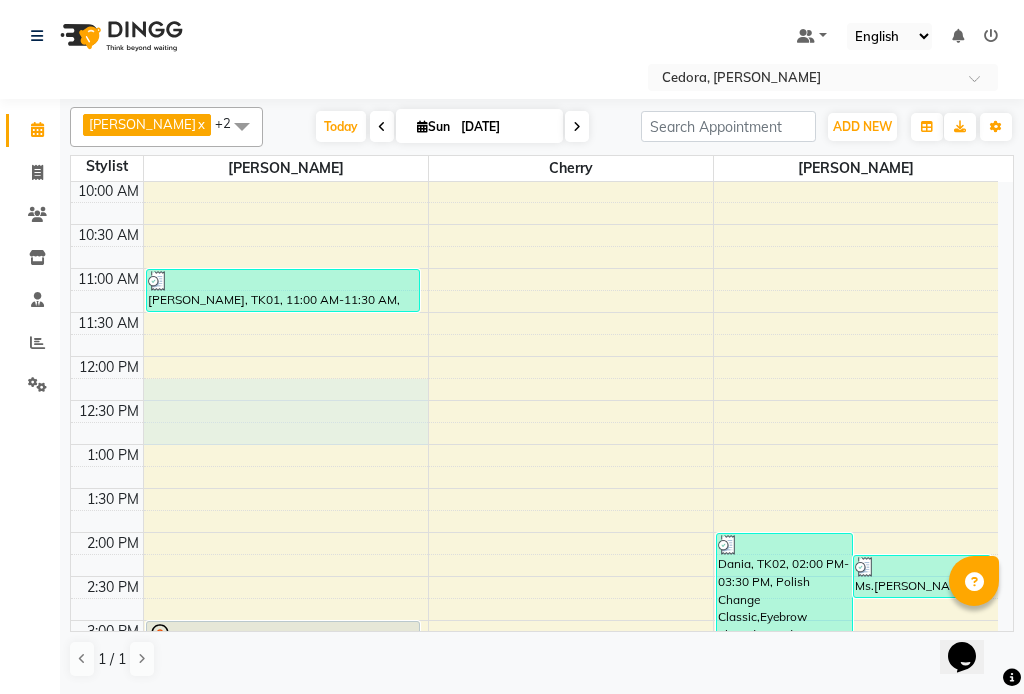 select on "34802" 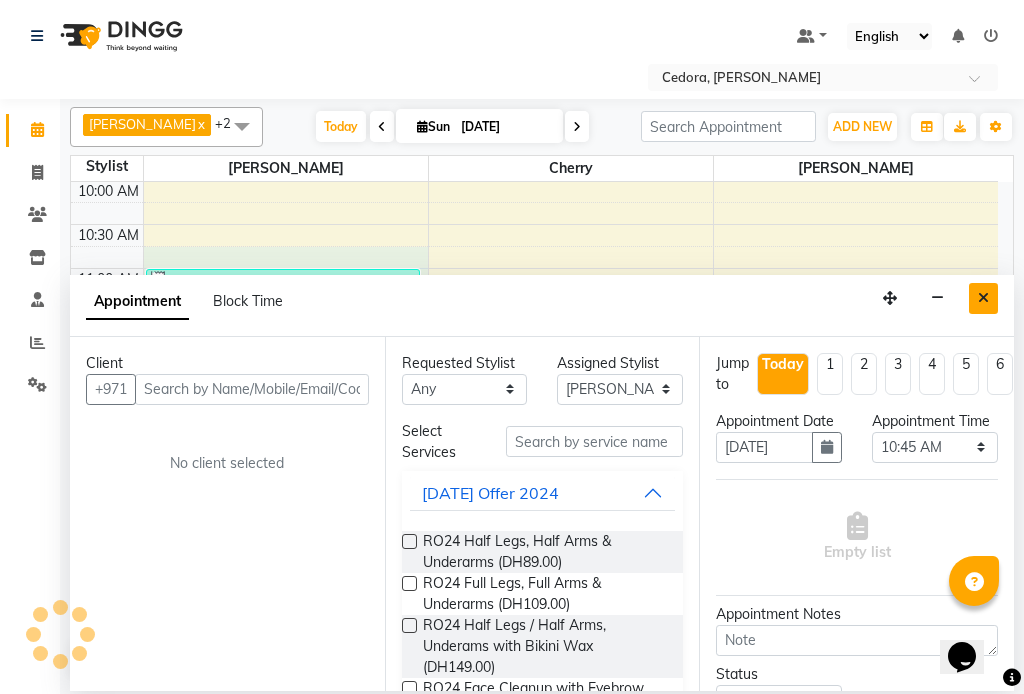 click at bounding box center [983, 298] 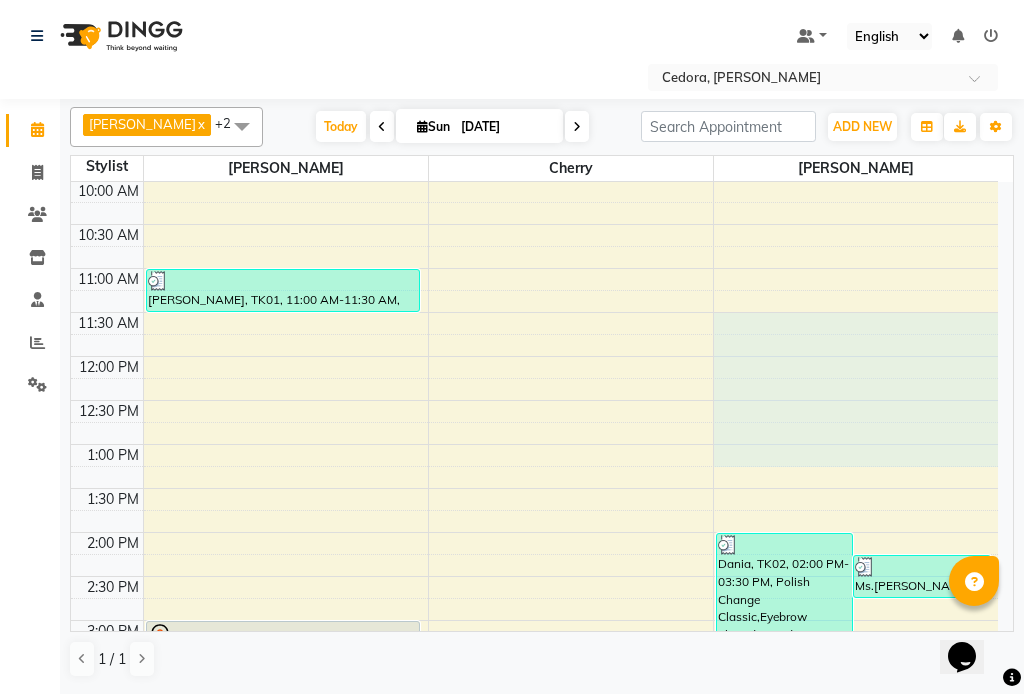 select on "36348" 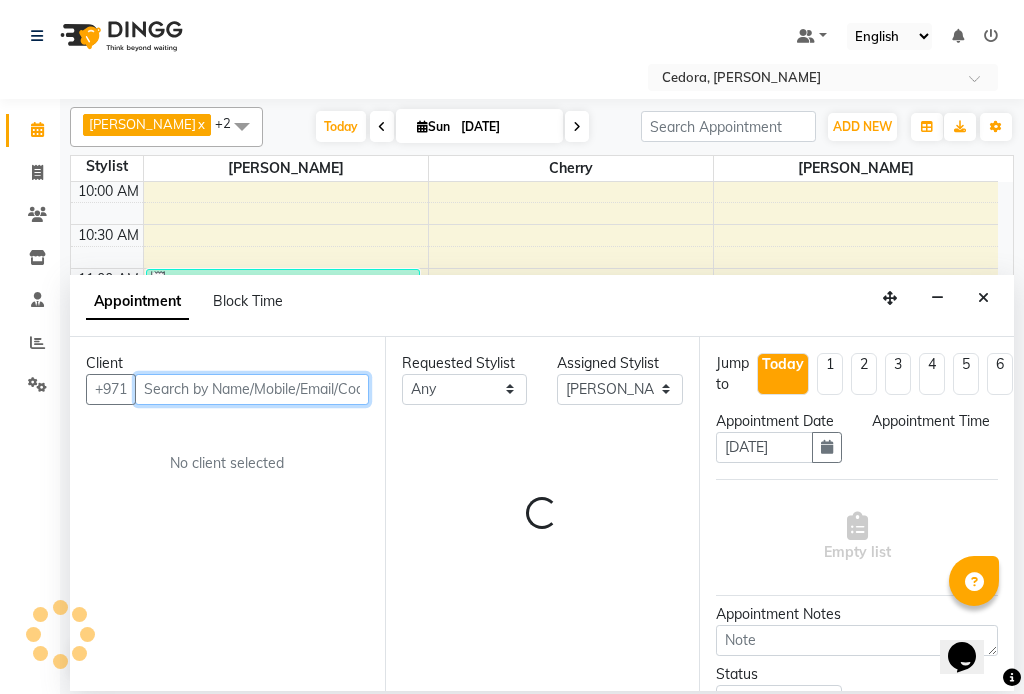 select on "690" 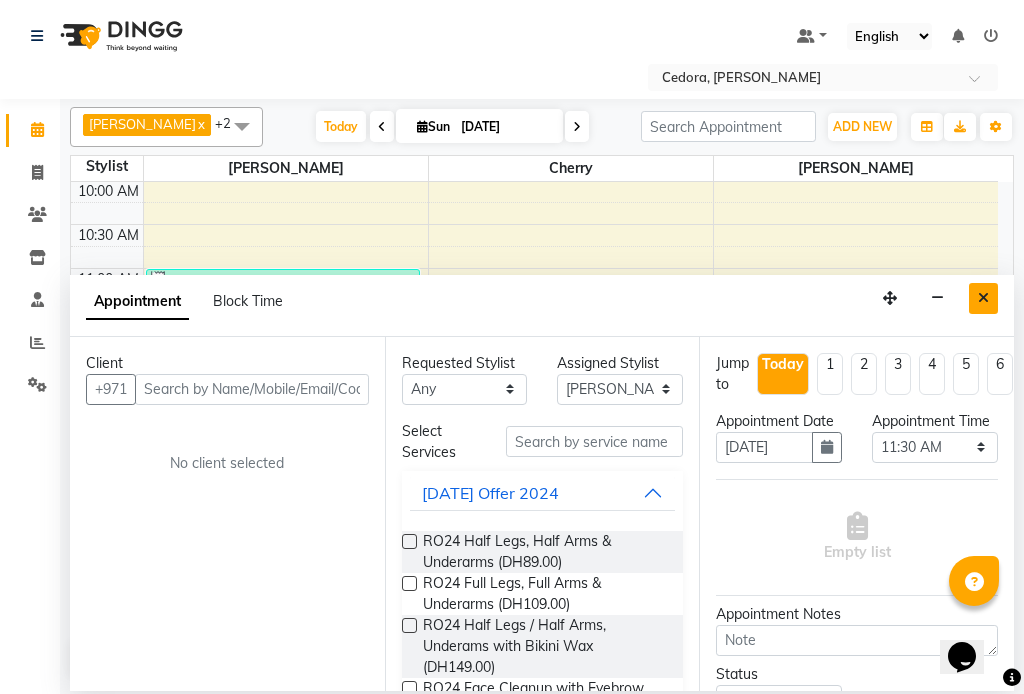 click at bounding box center (983, 298) 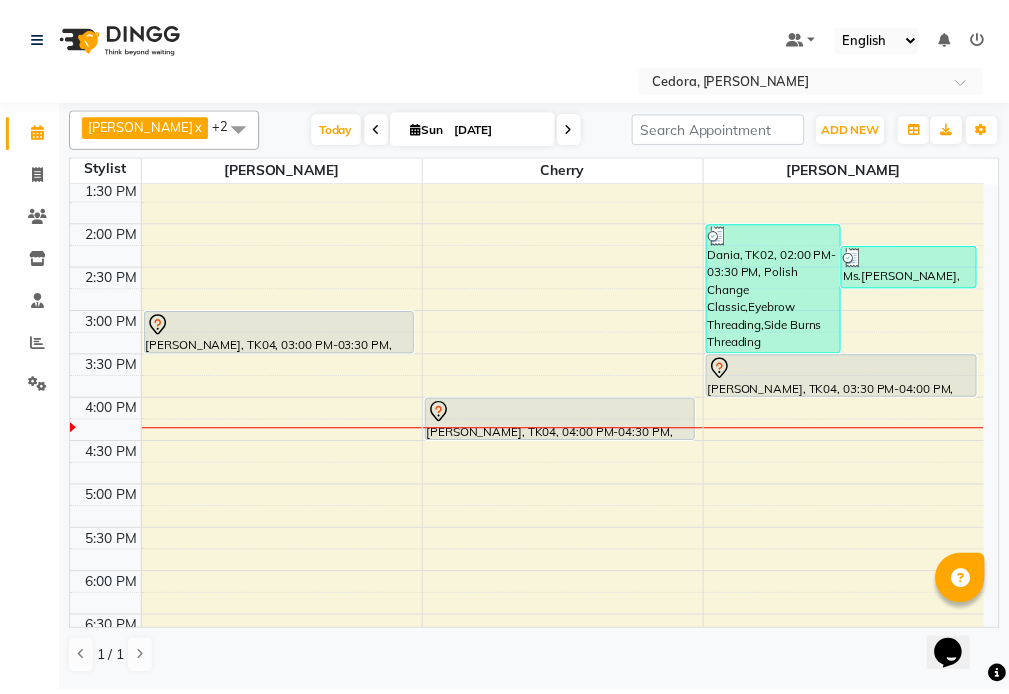 scroll, scrollTop: 558, scrollLeft: 0, axis: vertical 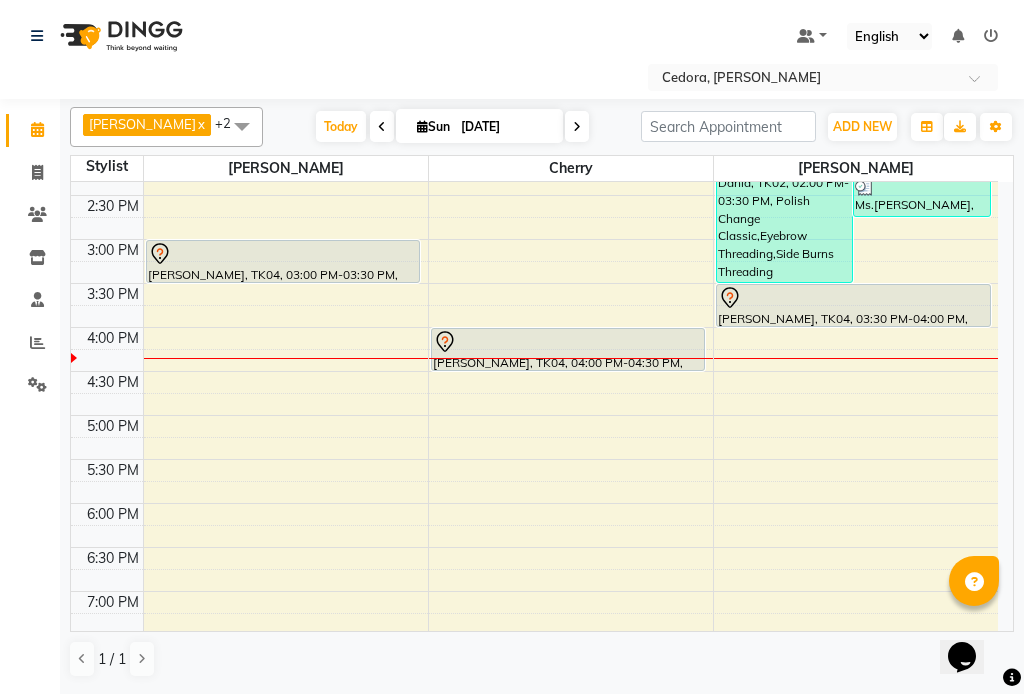 click at bounding box center [568, 370] 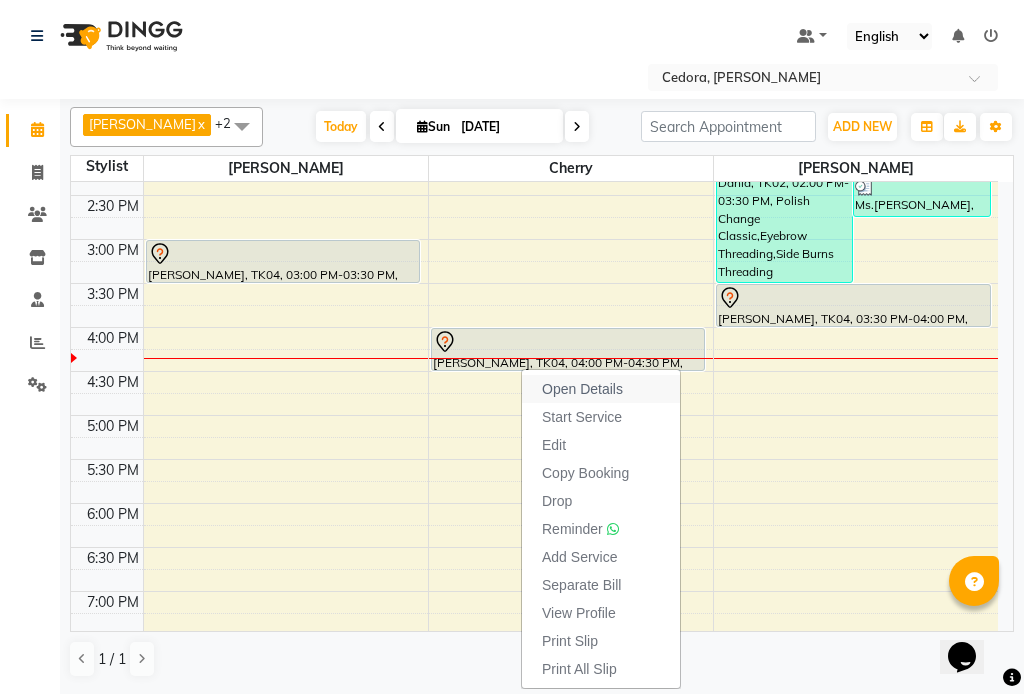 click on "Open Details" at bounding box center [582, 389] 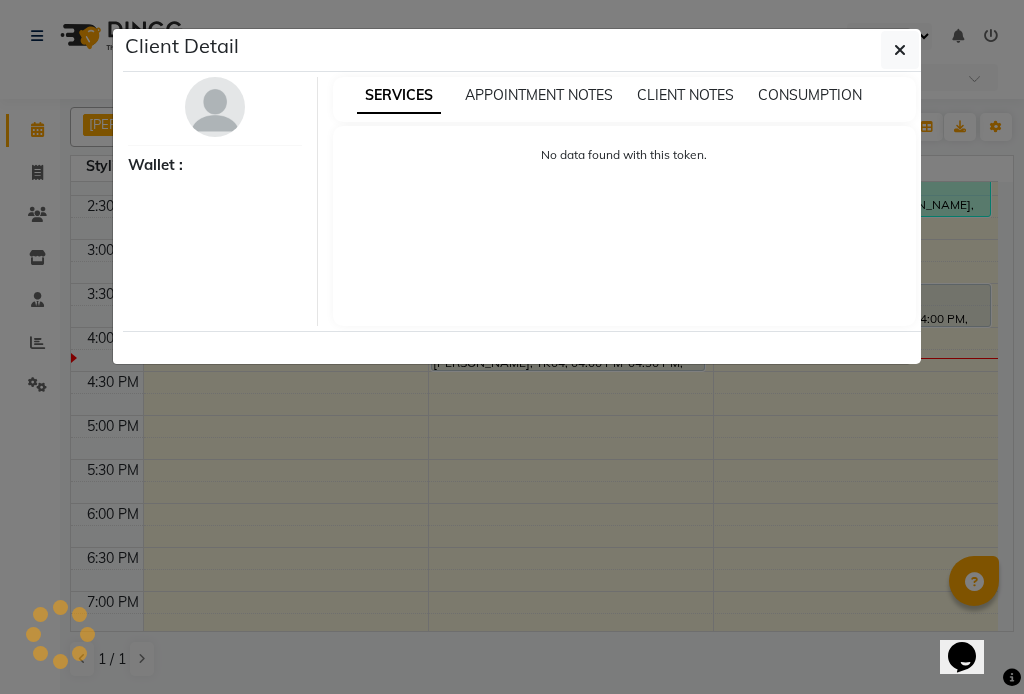 select on "7" 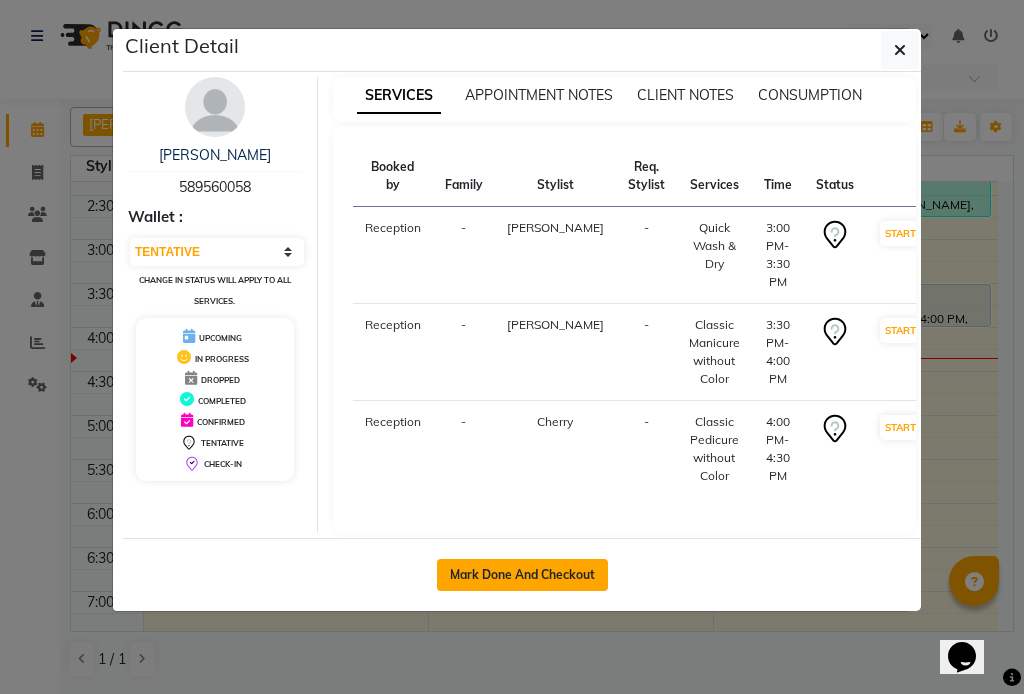 click on "Mark Done And Checkout" 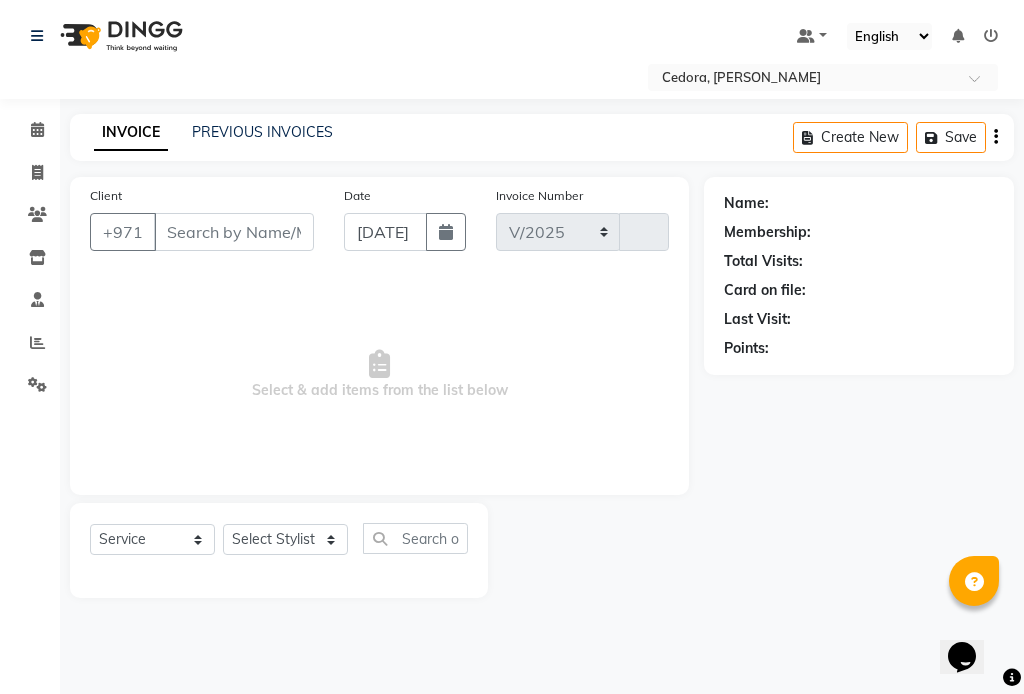 select on "5144" 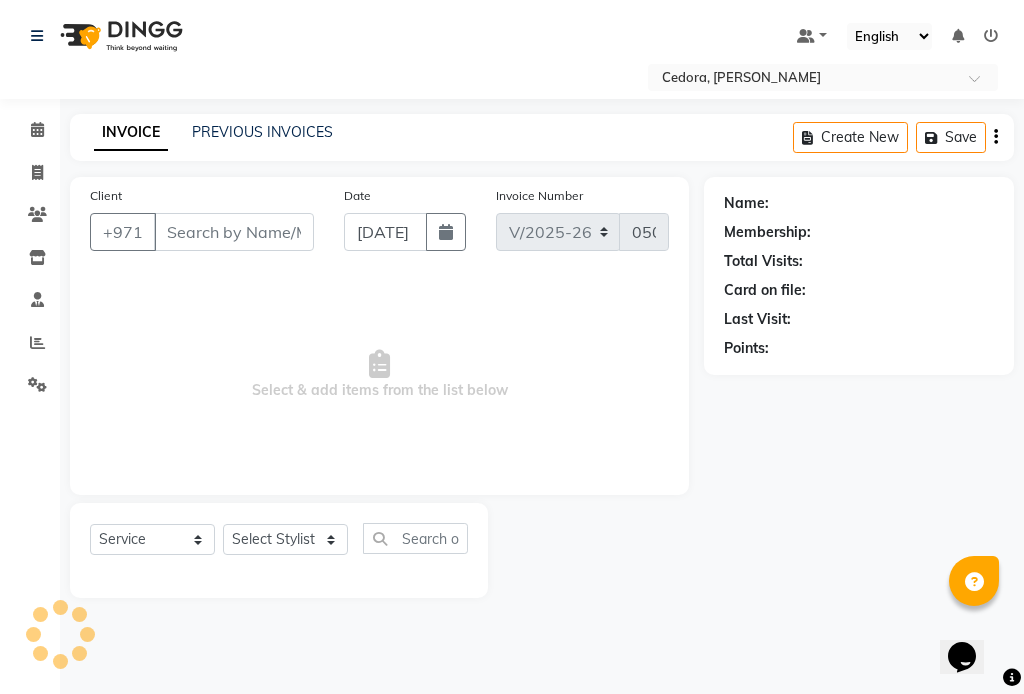 type on "589560058" 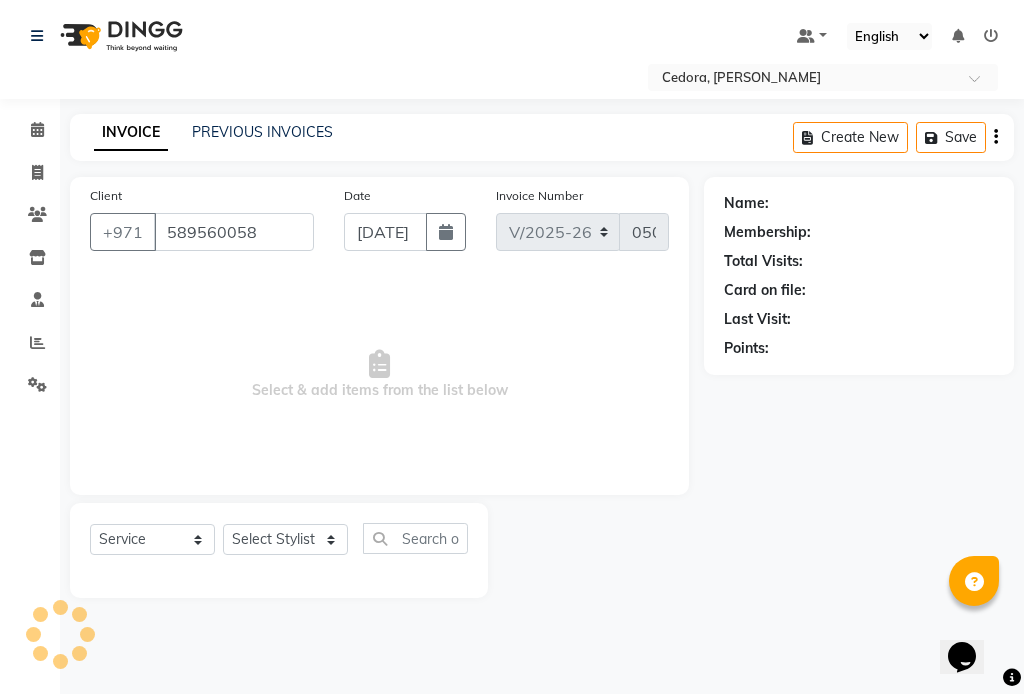 select on "36348" 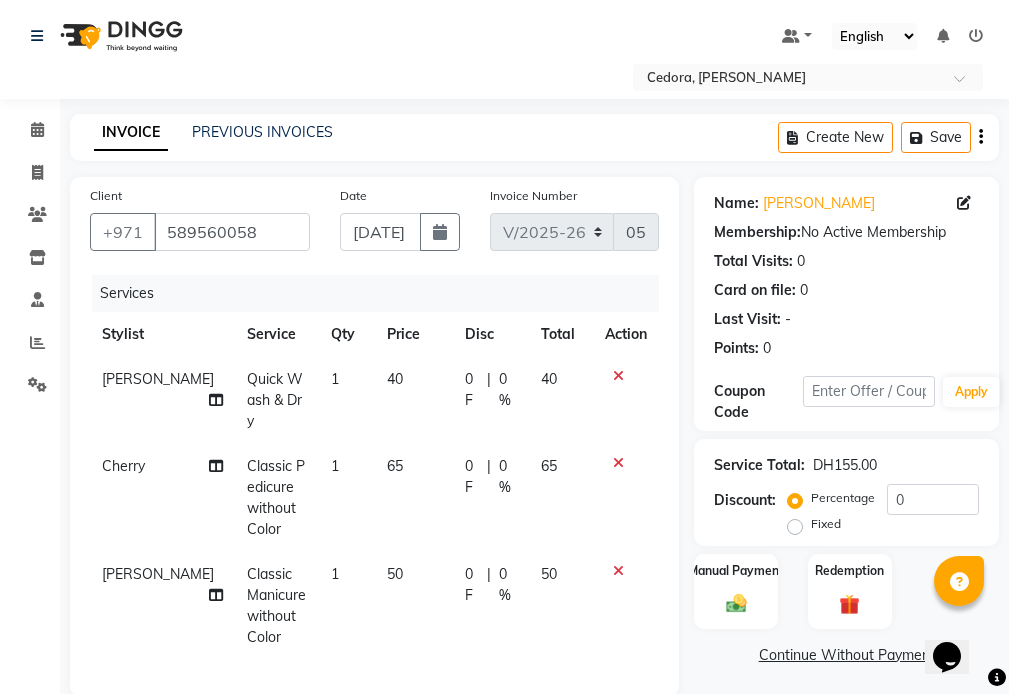 click on "40" 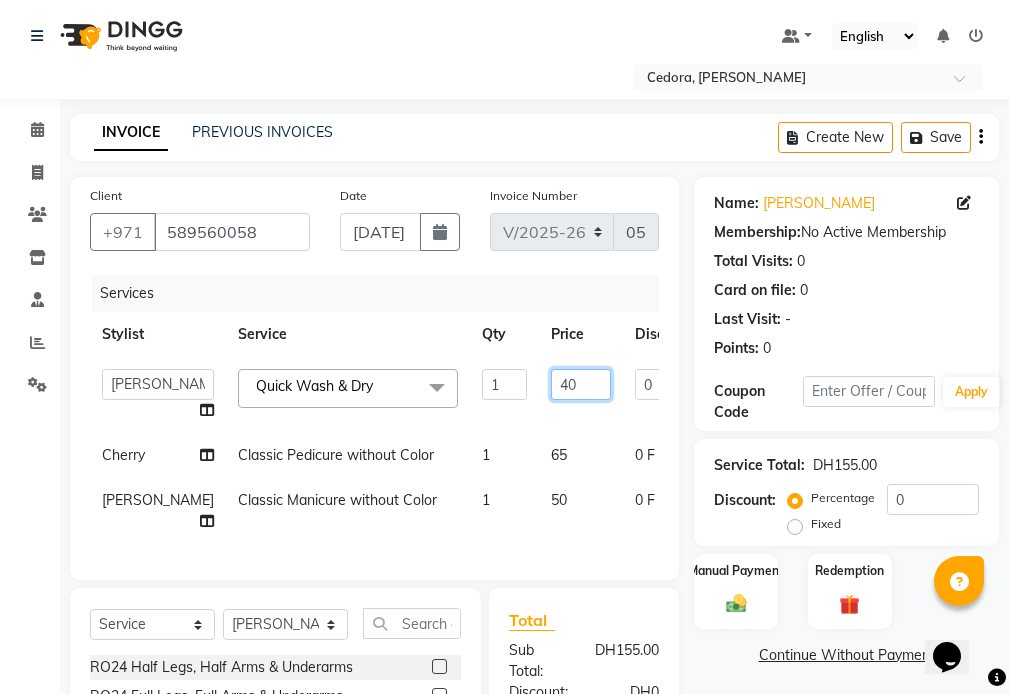 click on "40" 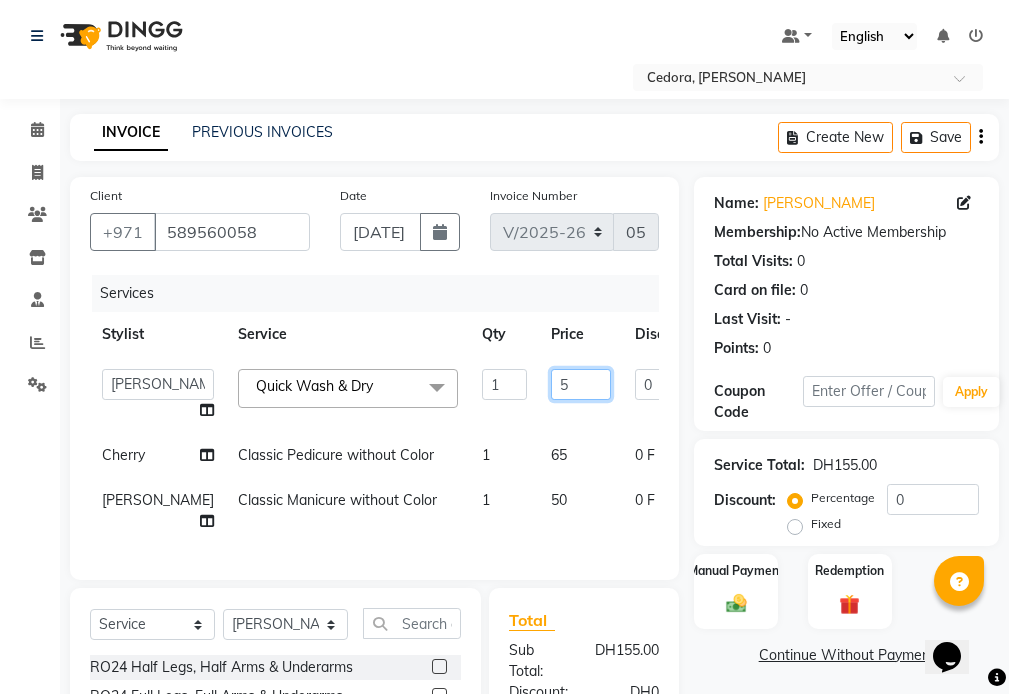 type on "50" 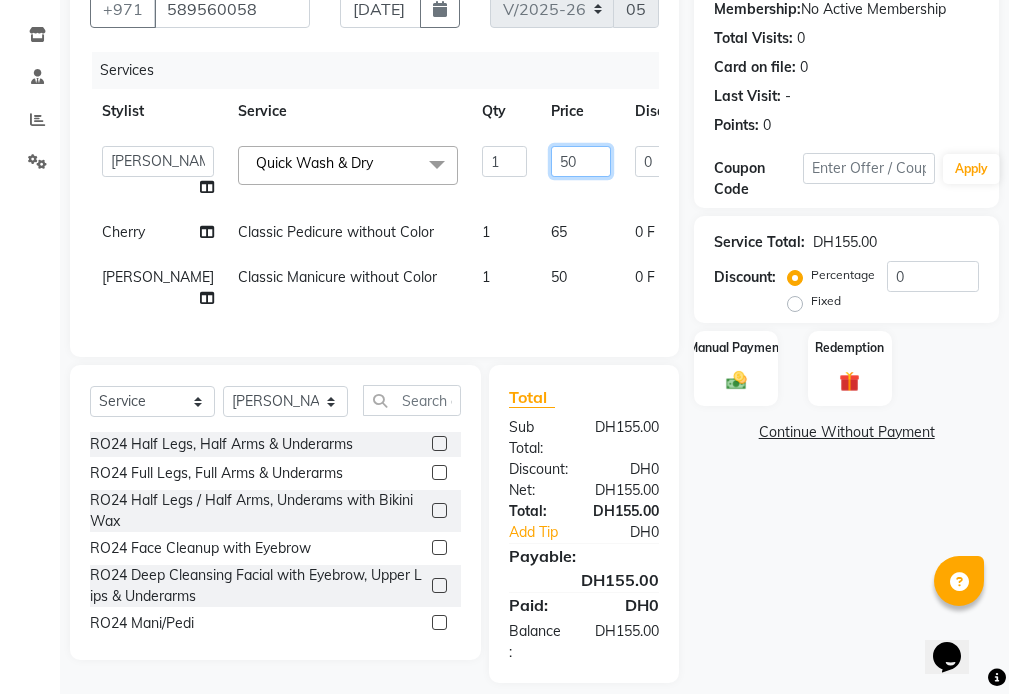 scroll, scrollTop: 278, scrollLeft: 0, axis: vertical 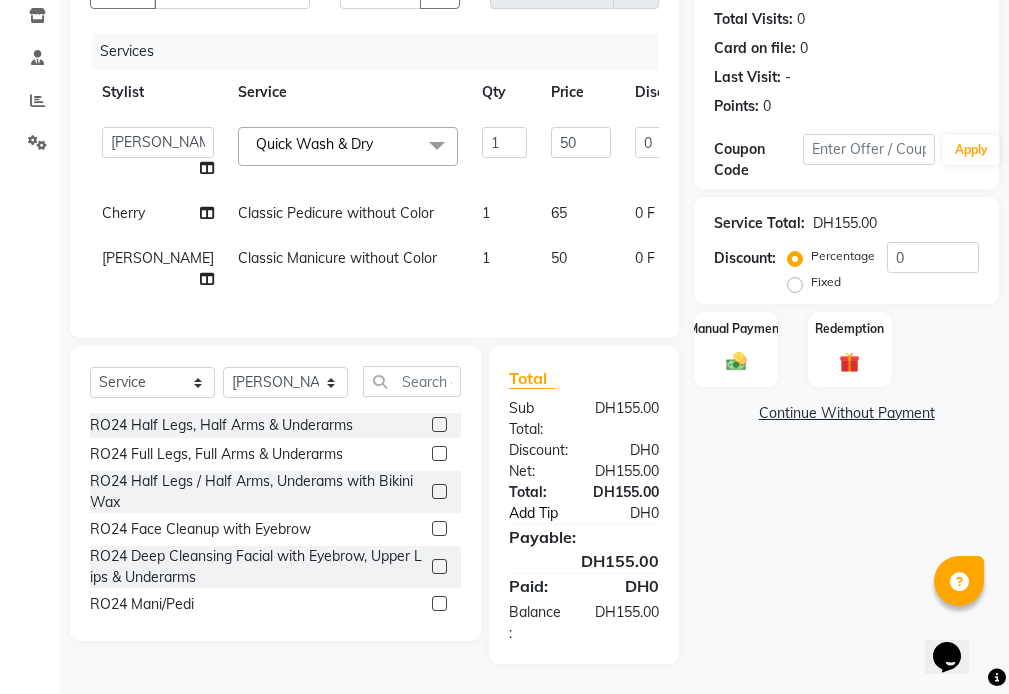 click on "Total Sub Total: DH155.00 Discount: DH0 Net: DH155.00 Total: DH155.00 Add Tip DH0 Payable: DH155.00 Paid: DH0 Balance   : DH155.00" 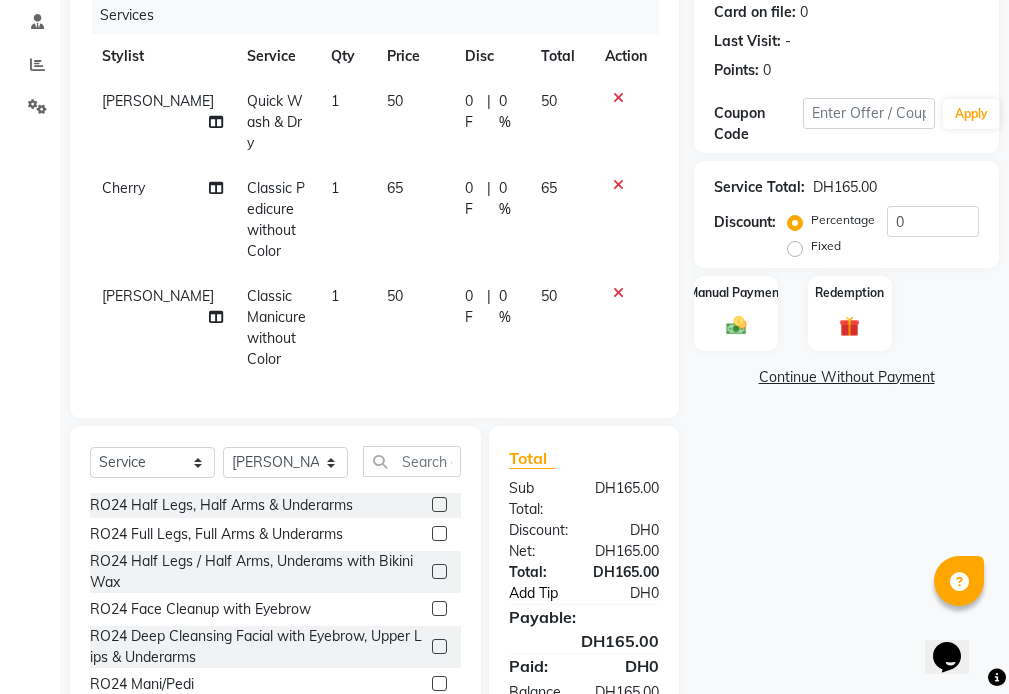 click on "Add Tip" 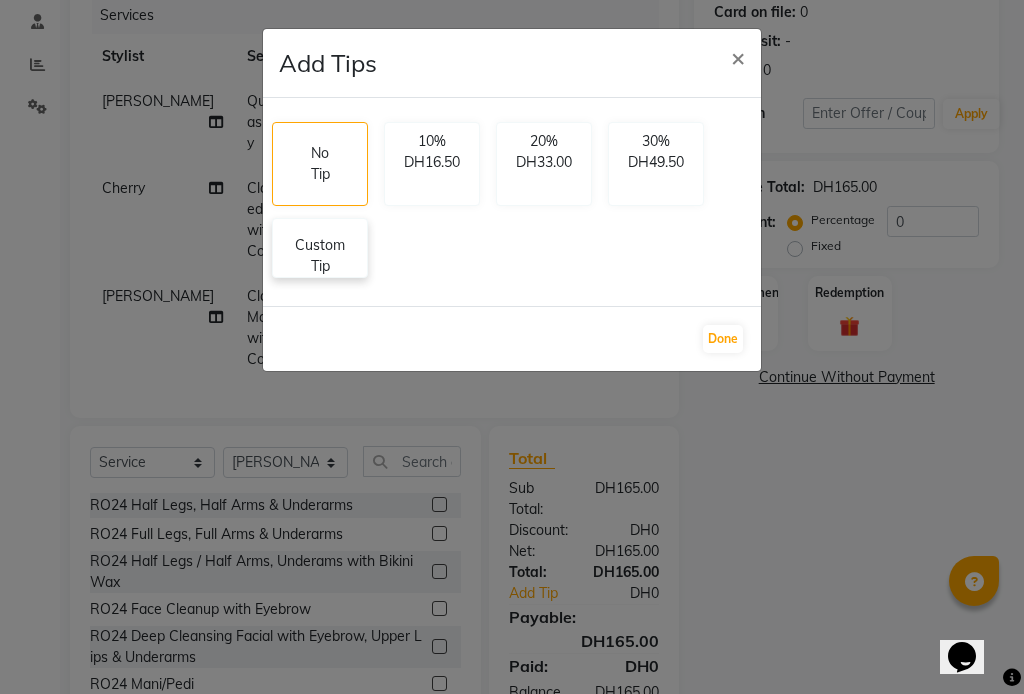 click on "Custom Tip" 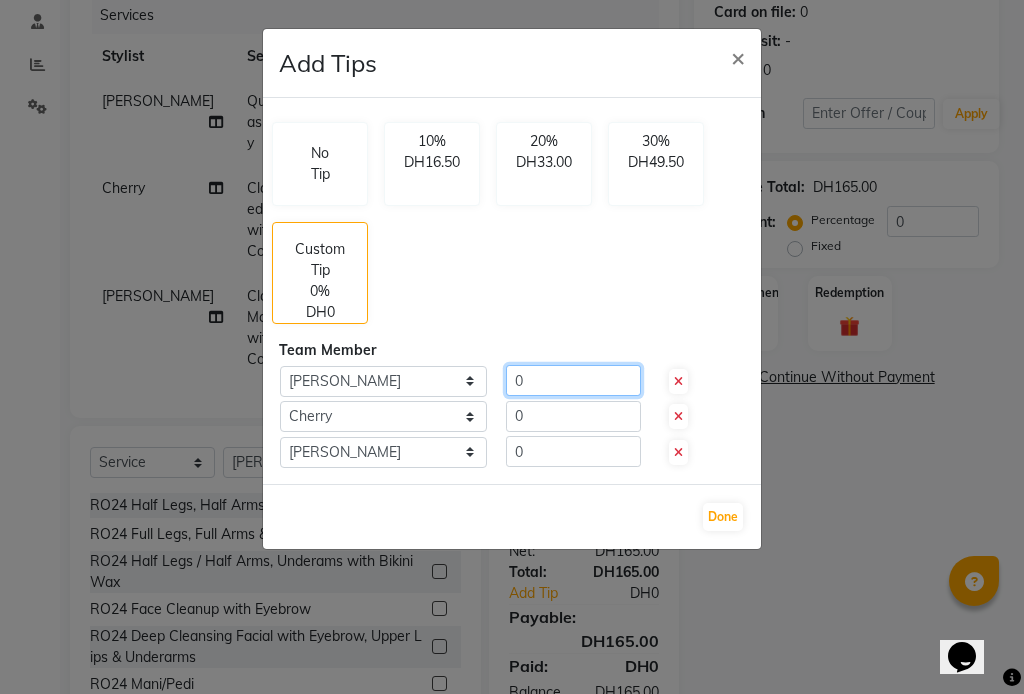 click on "0" 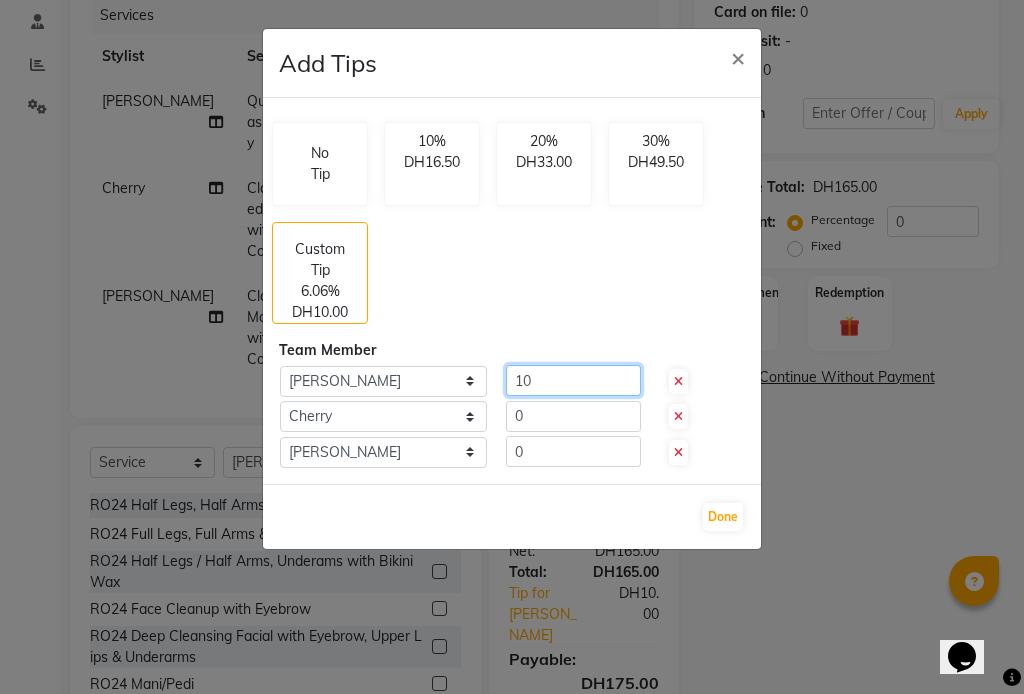 type on "10" 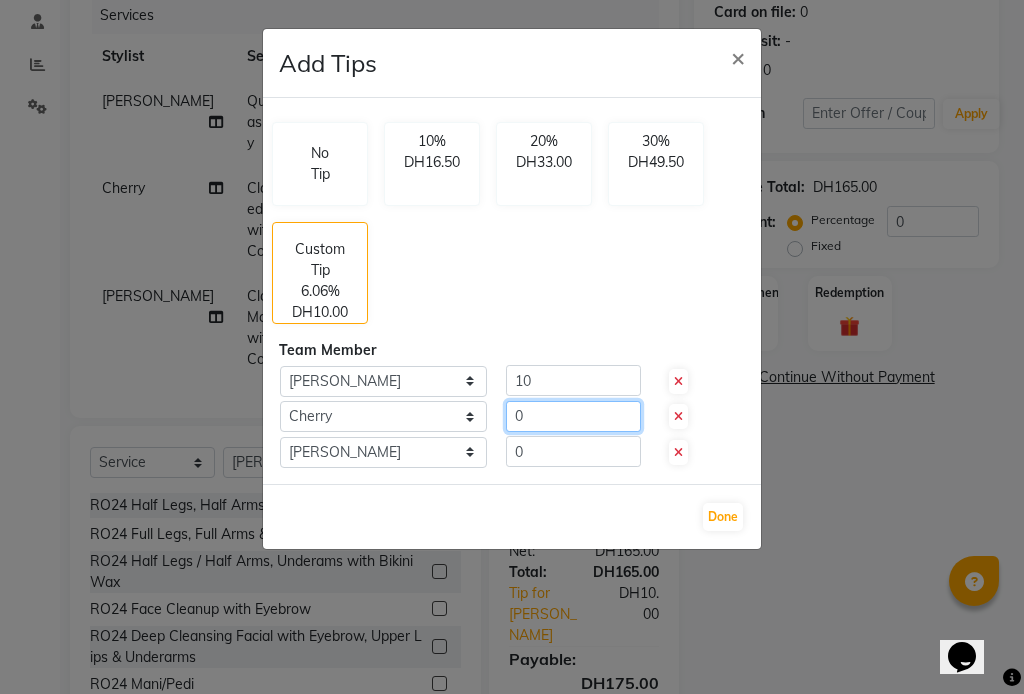 click on "0" 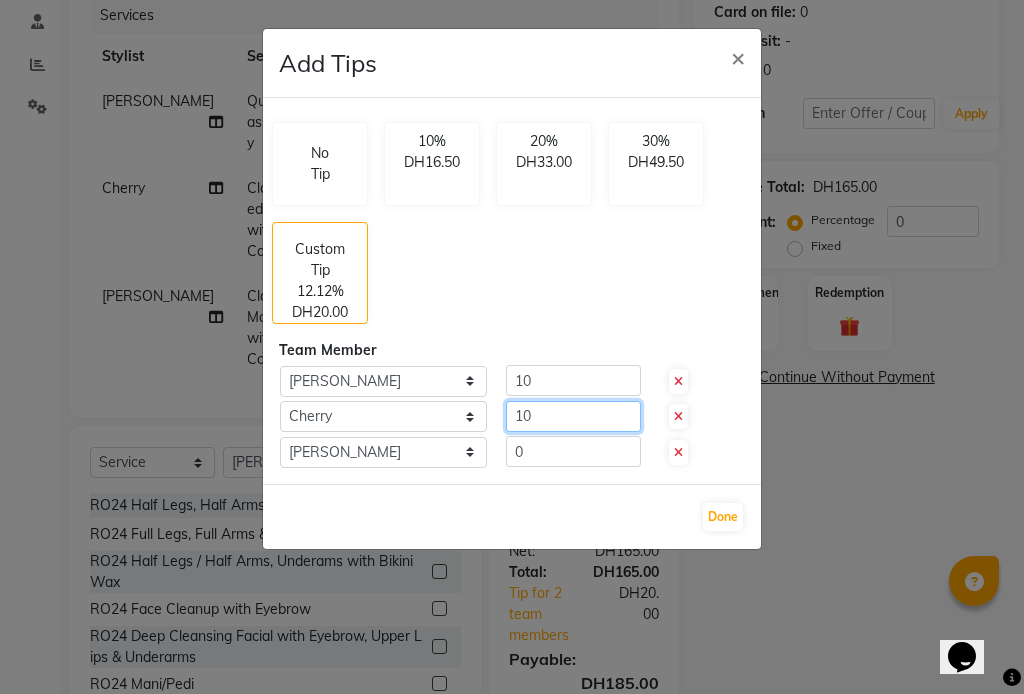 type on "10" 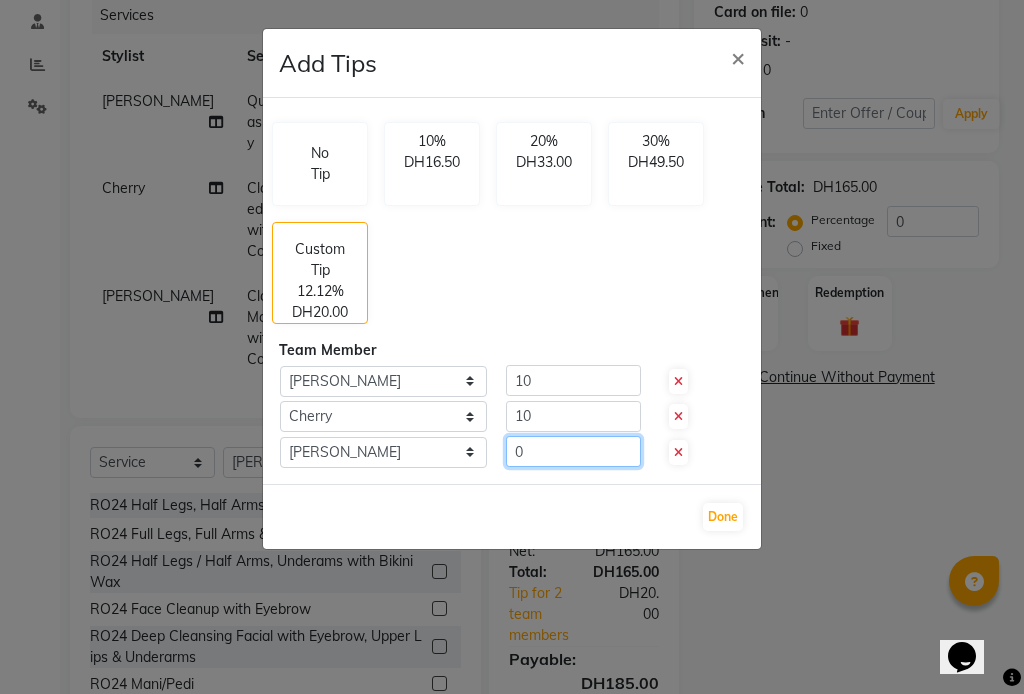 click on "0" 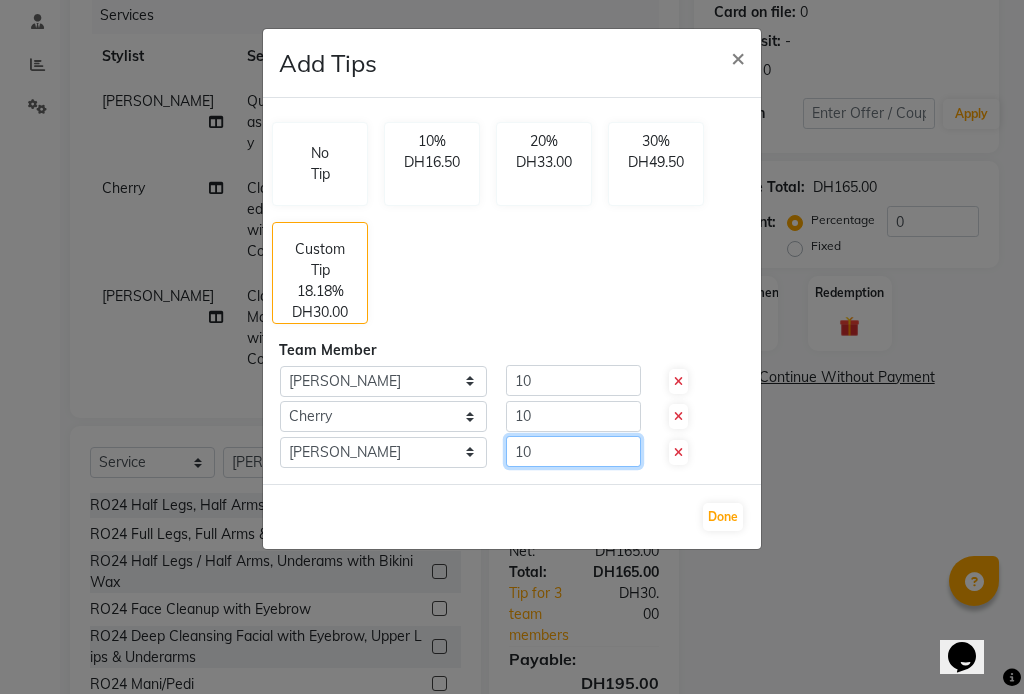 type on "10" 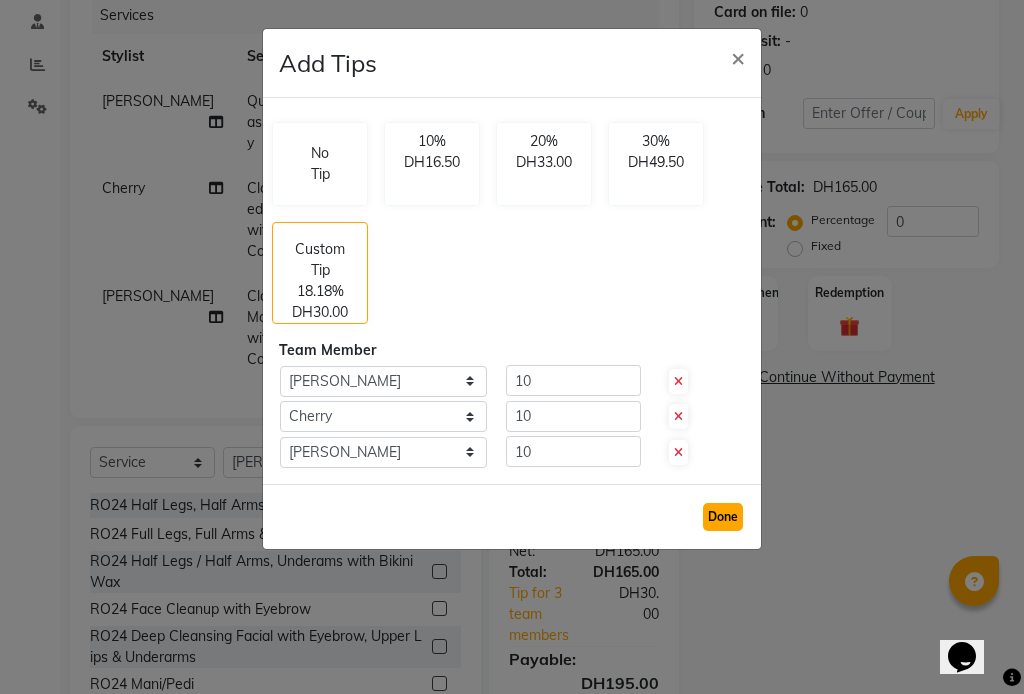 click on "Done" 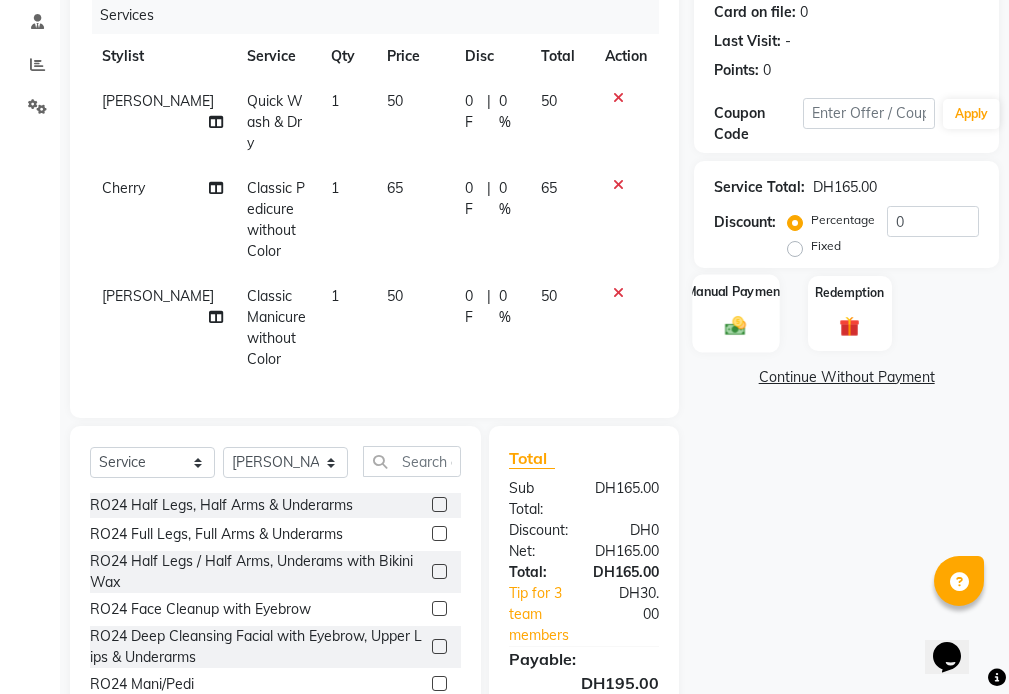 click on "Manual Payment" 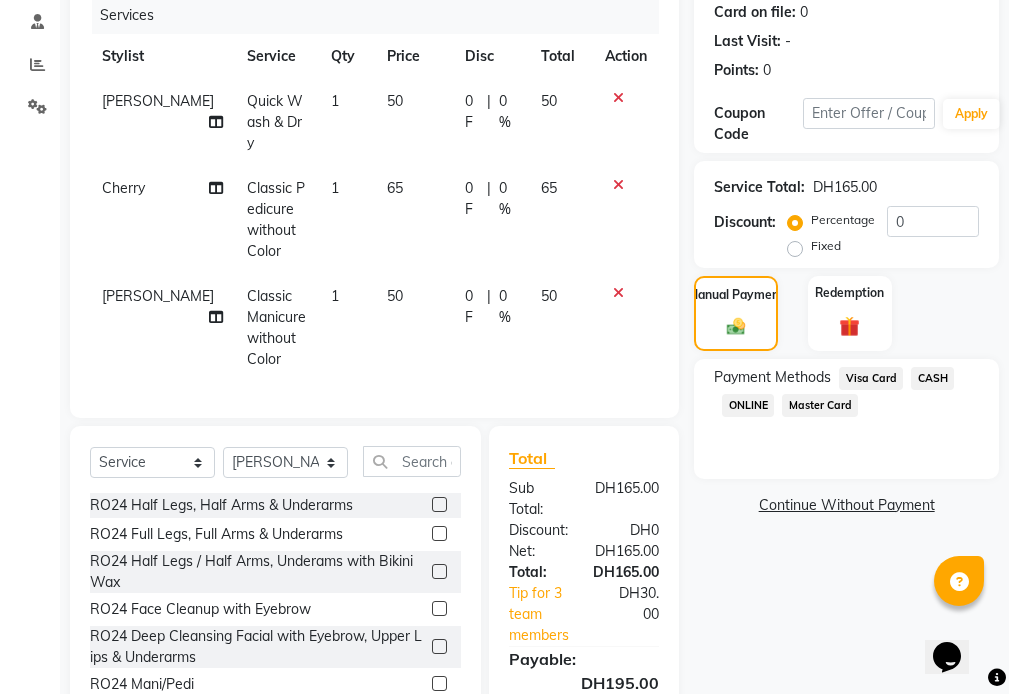 click on "Visa Card" 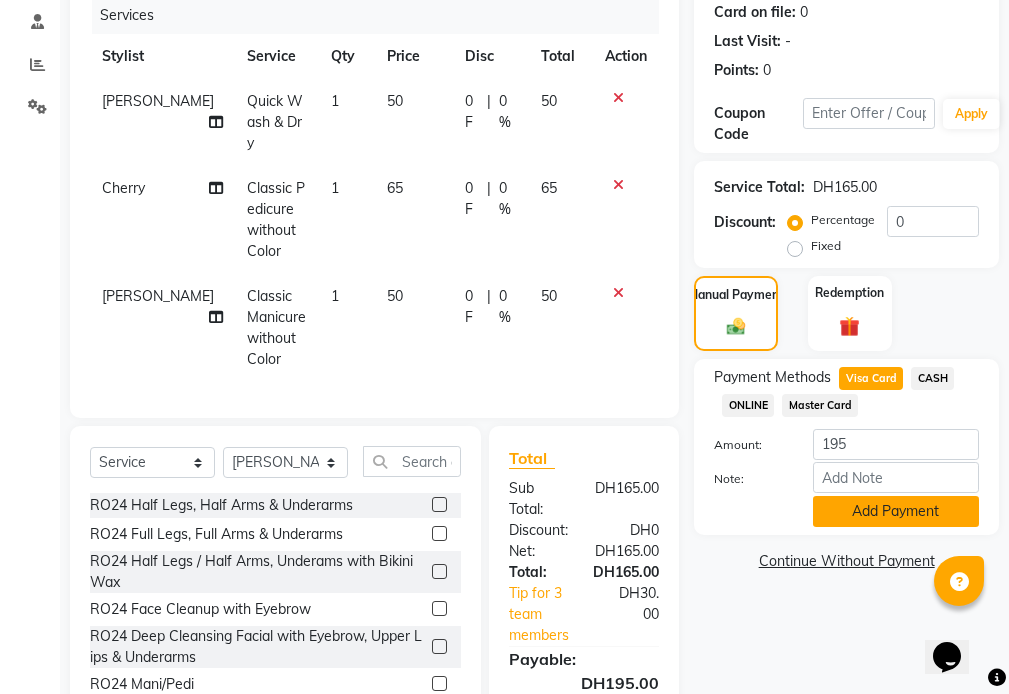 click on "Add Payment" 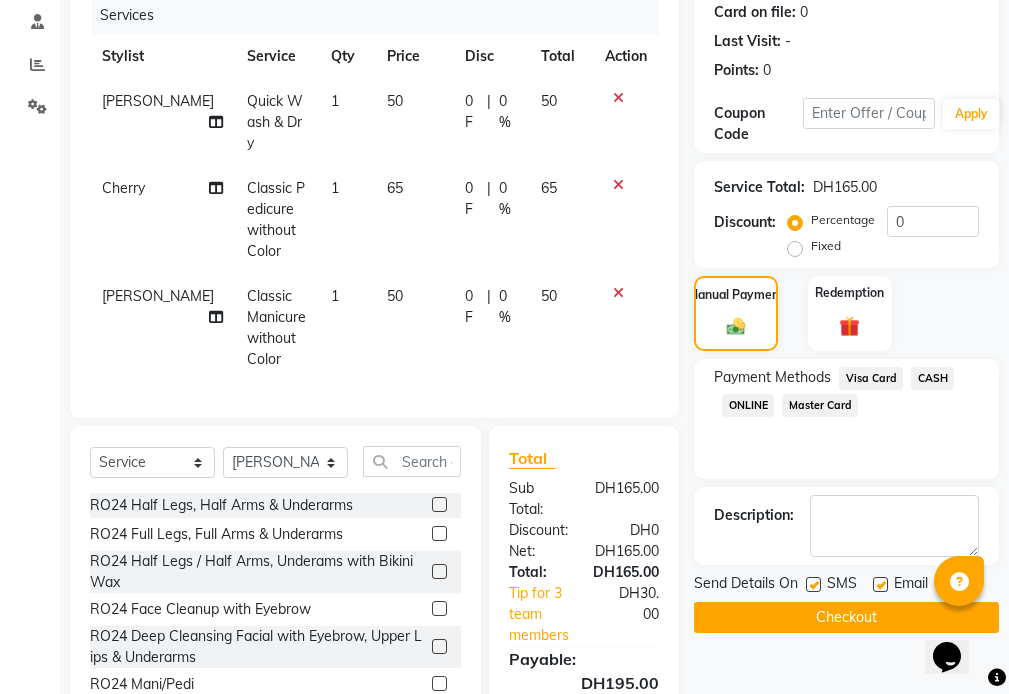click on "Checkout" 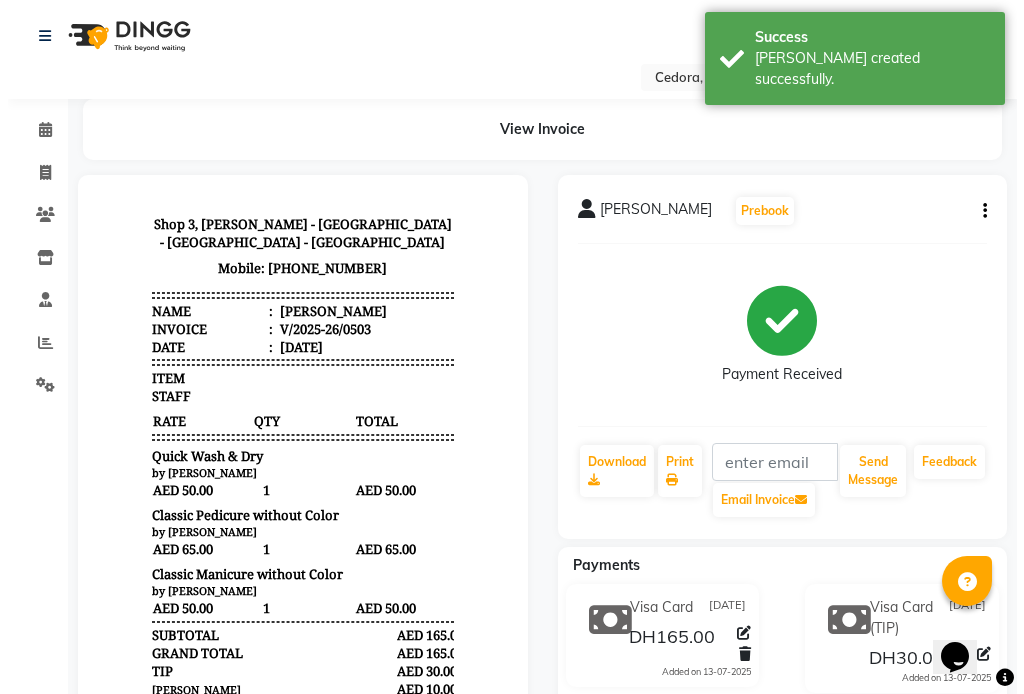 scroll, scrollTop: 0, scrollLeft: 0, axis: both 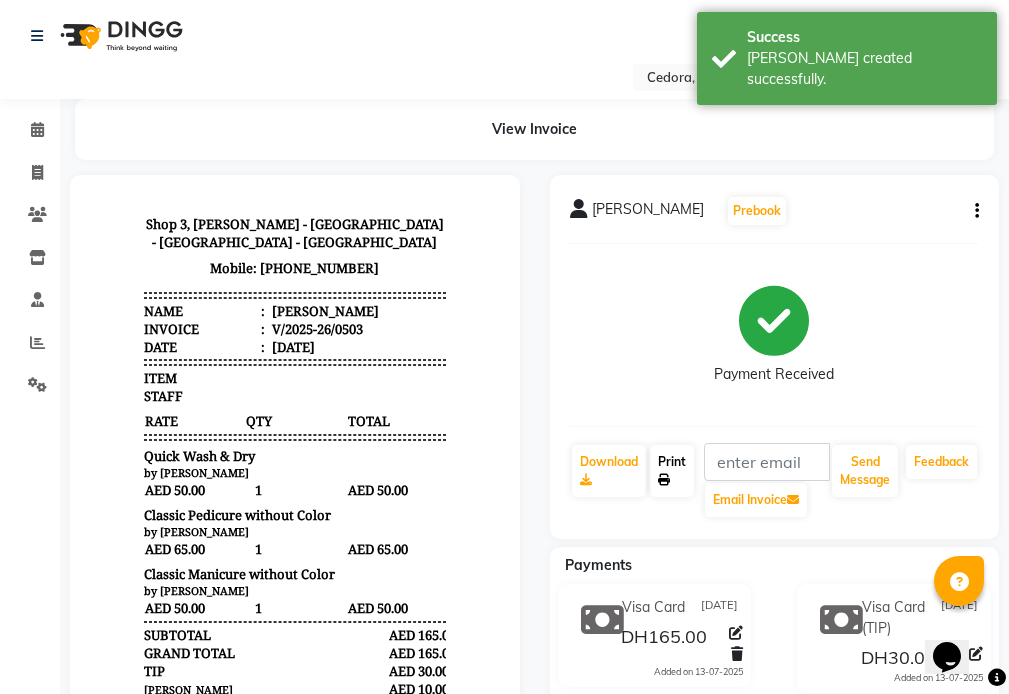 click on "Print" 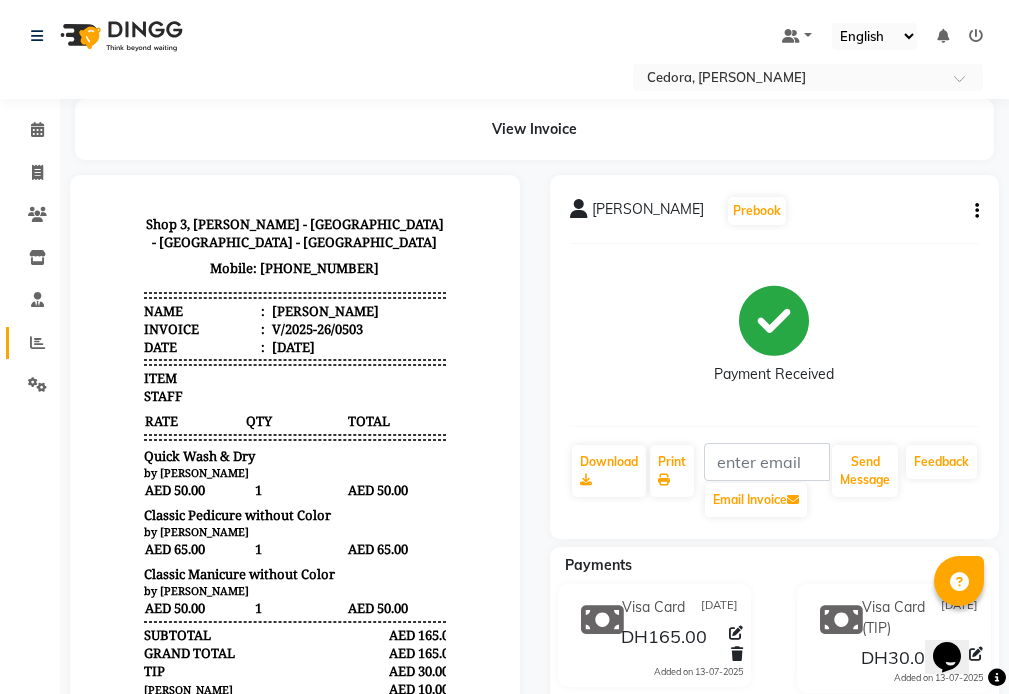 click 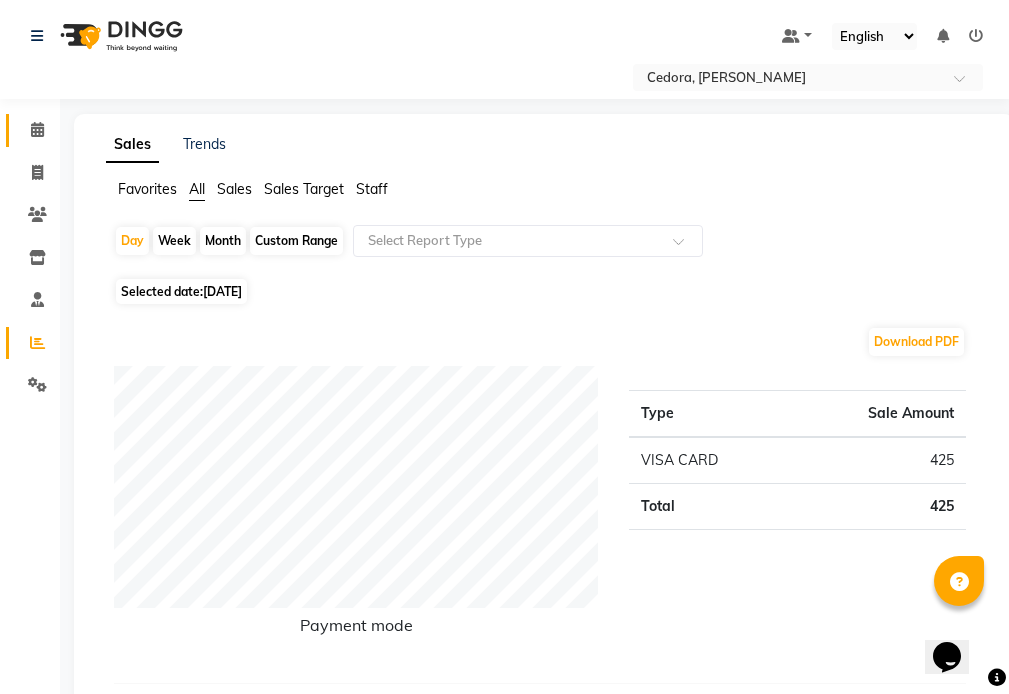 click 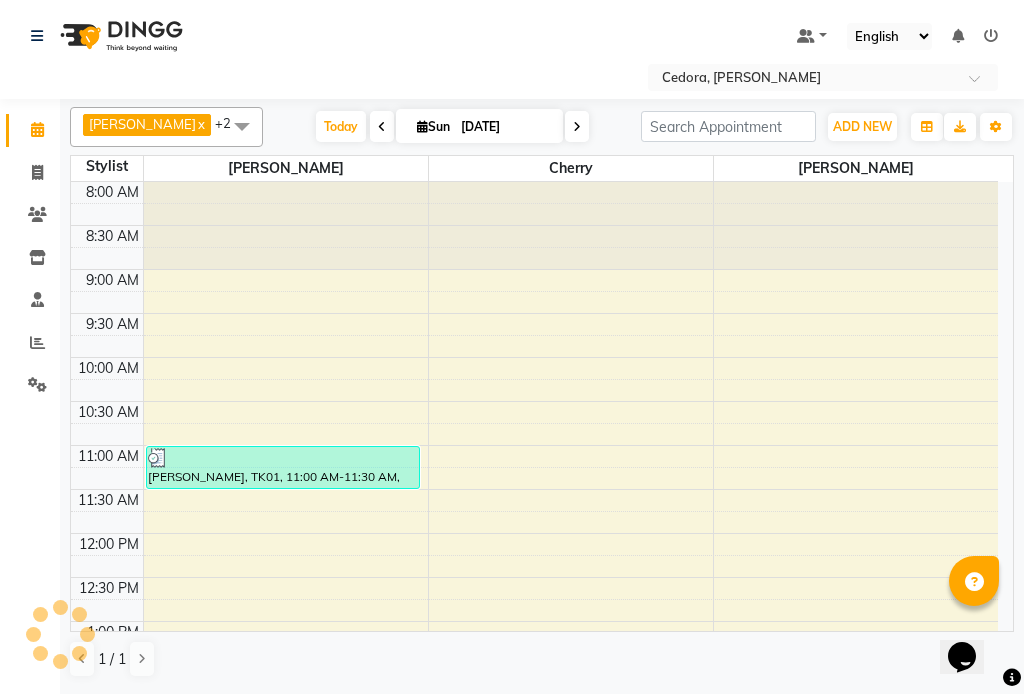 scroll, scrollTop: 0, scrollLeft: 0, axis: both 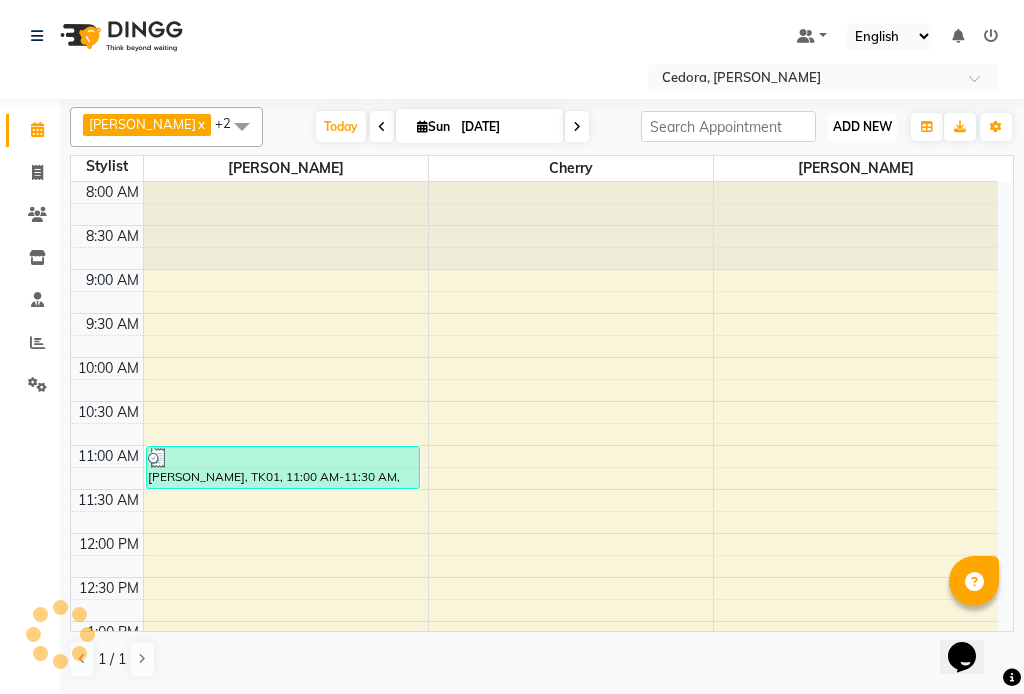 click on "ADD NEW" at bounding box center [862, 126] 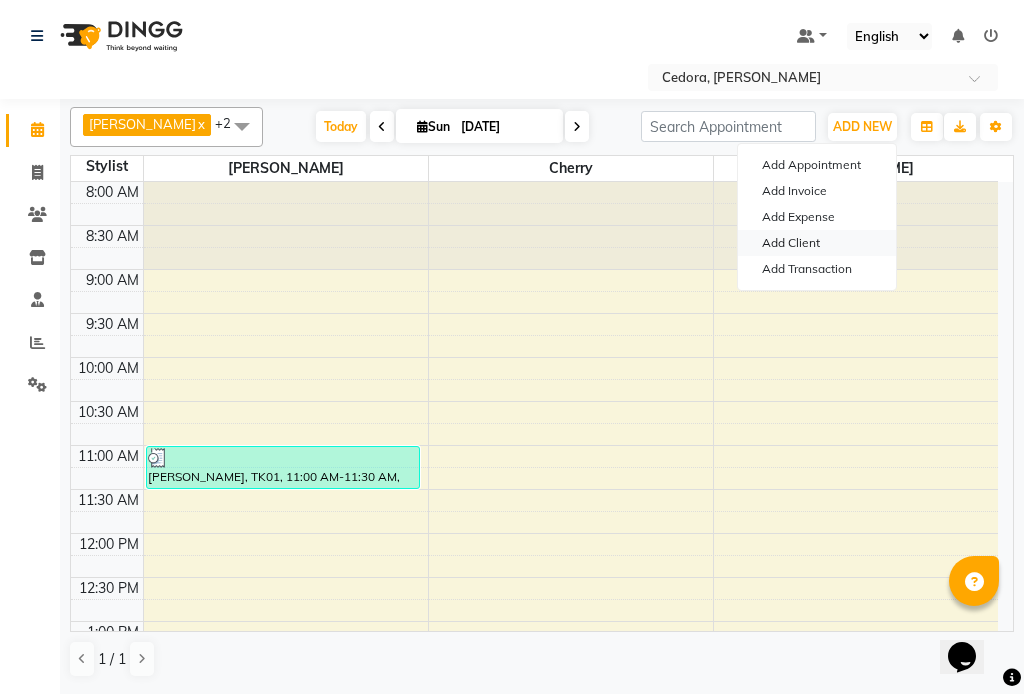 click on "Add Client" at bounding box center [817, 243] 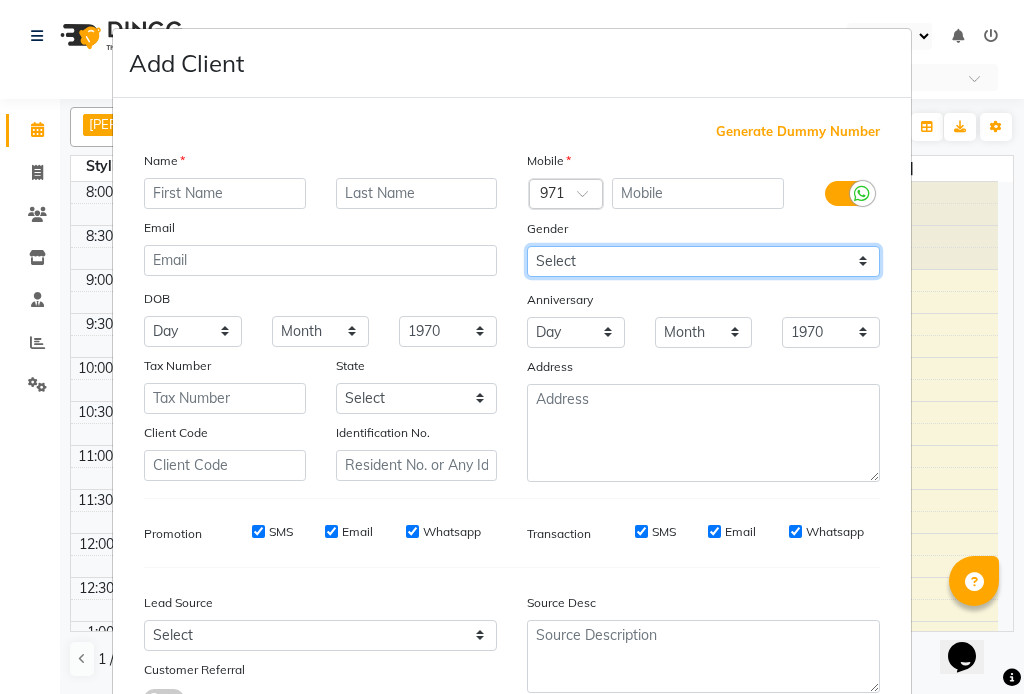 click on "Select [DEMOGRAPHIC_DATA] [DEMOGRAPHIC_DATA] Other Prefer Not To Say" at bounding box center [703, 261] 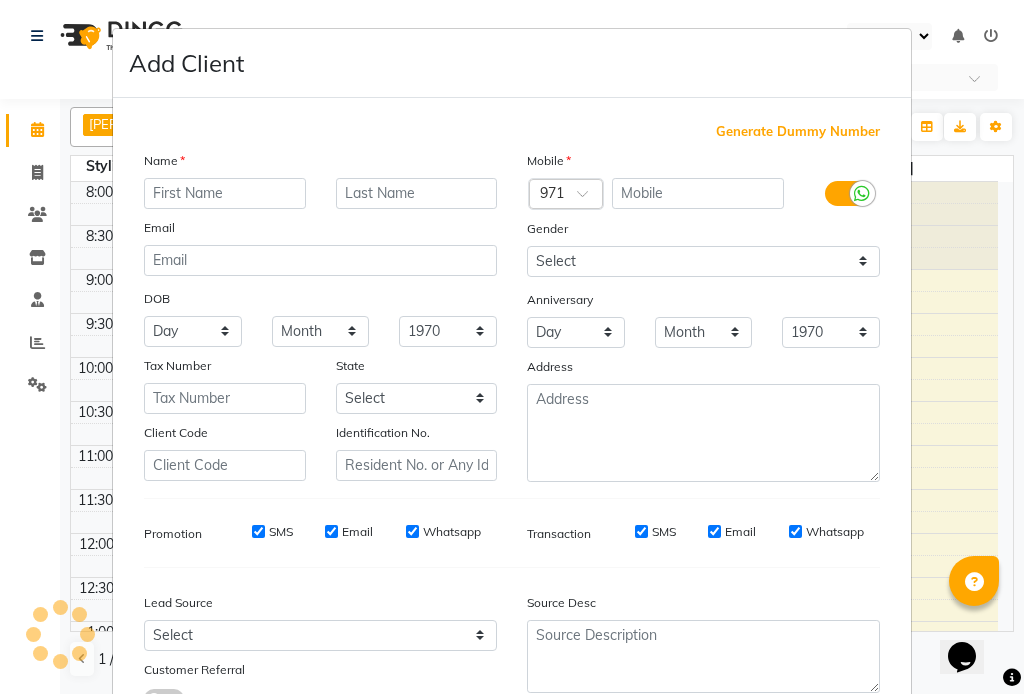 click on "Add Client Generate Dummy Number Name Email DOB Day 01 02 03 04 05 06 07 08 09 10 11 12 13 14 15 16 17 18 19 20 21 22 23 24 25 26 27 28 29 30 31 Month January February March April May June July August September October November [DATE] 1941 1942 1943 1944 1945 1946 1947 1948 1949 1950 1951 1952 1953 1954 1955 1956 1957 1958 1959 1960 1961 1962 1963 1964 1965 1966 1967 1968 1969 1970 1971 1972 1973 1974 1975 1976 1977 1978 1979 1980 1981 1982 1983 1984 1985 1986 1987 1988 1989 1990 1991 1992 1993 1994 1995 1996 1997 1998 1999 2000 2001 2002 2003 2004 2005 2006 2007 2008 2009 2010 2011 2012 2013 2014 2015 2016 2017 2018 2019 2020 2021 2022 2023 2024 Tax Number State Select Abu [PERSON_NAME] [GEOGRAPHIC_DATA] [GEOGRAPHIC_DATA] Sharjah Sharjha [GEOGRAPHIC_DATA] al-Fujayrah ash-Shariqah Client Code Identification No. Mobile Country Code × 971 Gender Select [DEMOGRAPHIC_DATA] [DEMOGRAPHIC_DATA] Other Prefer Not To Say Anniversary Day 01 02 03 04 05 06 07 08 09 10 11 12 13 14 15 16 17 18 19 20 21 22 23 24 25 26 27 28 29 30 31 Month January February March" at bounding box center [512, 347] 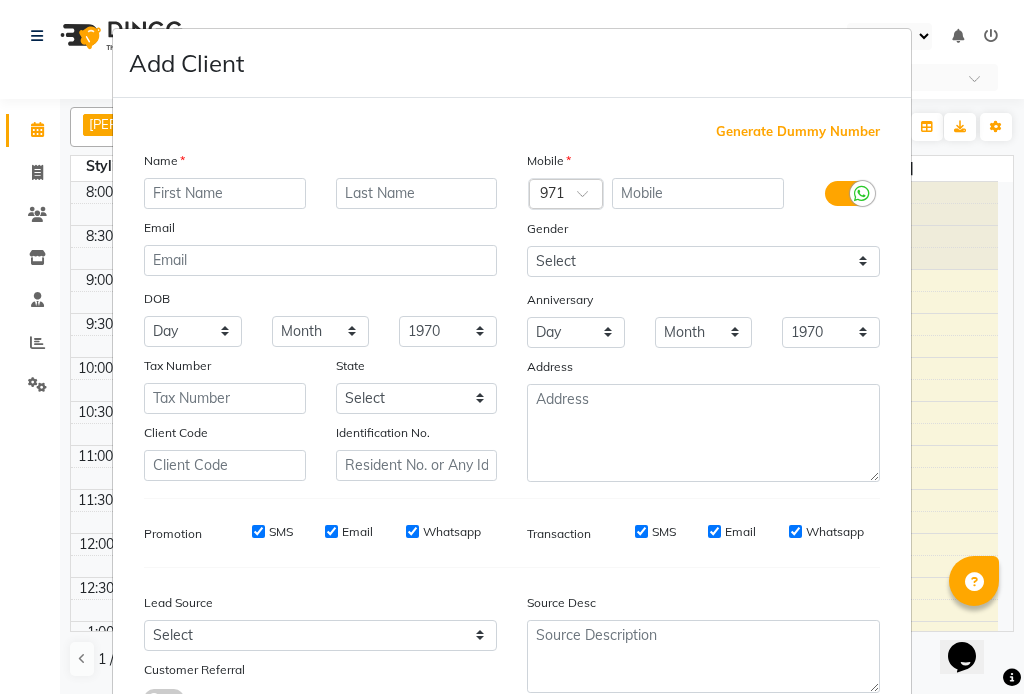 click on "Add Client Generate Dummy Number Name Email DOB Day 01 02 03 04 05 06 07 08 09 10 11 12 13 14 15 16 17 18 19 20 21 22 23 24 25 26 27 28 29 30 31 Month January February March April May June July August September October November [DATE] 1941 1942 1943 1944 1945 1946 1947 1948 1949 1950 1951 1952 1953 1954 1955 1956 1957 1958 1959 1960 1961 1962 1963 1964 1965 1966 1967 1968 1969 1970 1971 1972 1973 1974 1975 1976 1977 1978 1979 1980 1981 1982 1983 1984 1985 1986 1987 1988 1989 1990 1991 1992 1993 1994 1995 1996 1997 1998 1999 2000 2001 2002 2003 2004 2005 2006 2007 2008 2009 2010 2011 2012 2013 2014 2015 2016 2017 2018 2019 2020 2021 2022 2023 2024 Tax Number State Select Abu [PERSON_NAME] [GEOGRAPHIC_DATA] [GEOGRAPHIC_DATA] Sharjah Sharjha [GEOGRAPHIC_DATA] al-Fujayrah ash-Shariqah Client Code Identification No. Mobile Country Code × 971 Gender Select [DEMOGRAPHIC_DATA] [DEMOGRAPHIC_DATA] Other Prefer Not To Say Anniversary Day 01 02 03 04 05 06 07 08 09 10 11 12 13 14 15 16 17 18 19 20 21 22 23 24 25 26 27 28 29 30 31 Month January February March" at bounding box center [512, 347] 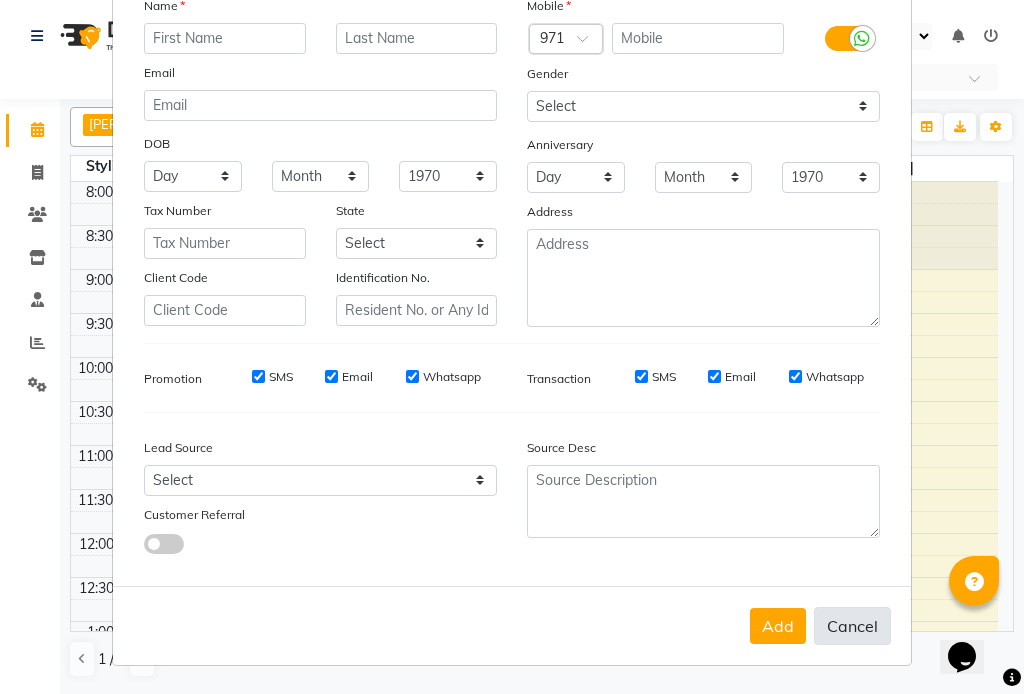 click on "Cancel" at bounding box center (852, 626) 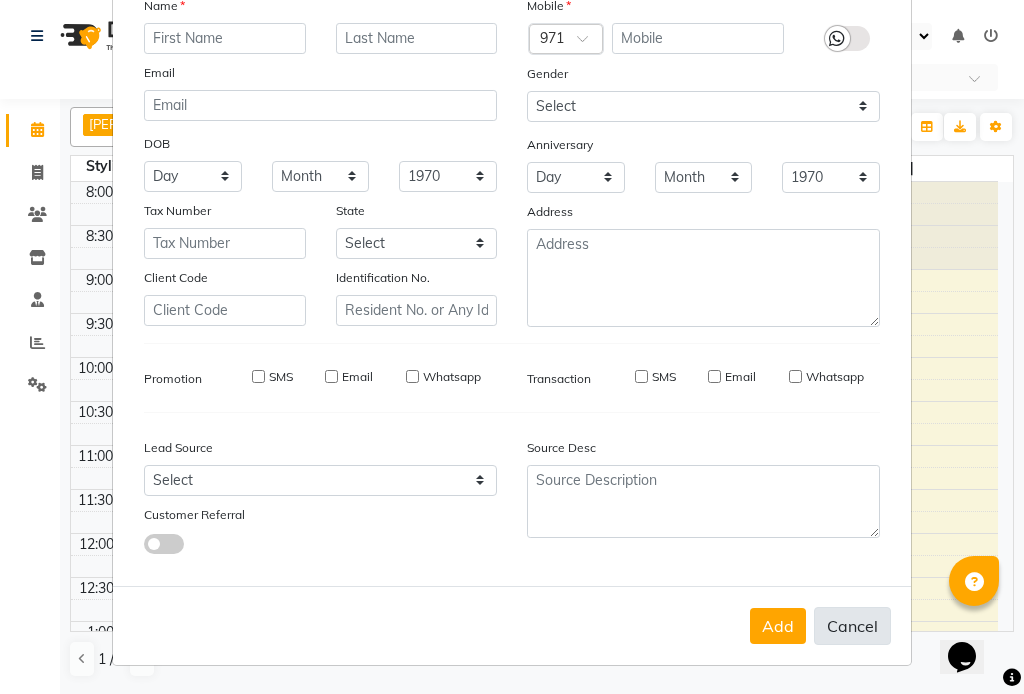 select 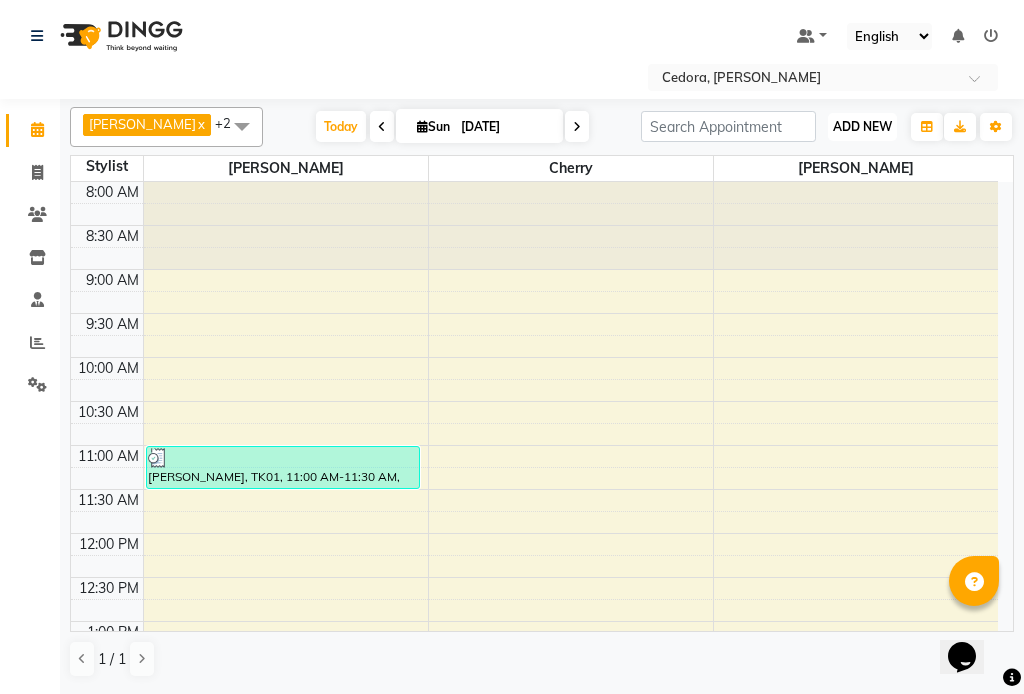 click on "ADD NEW" at bounding box center [862, 126] 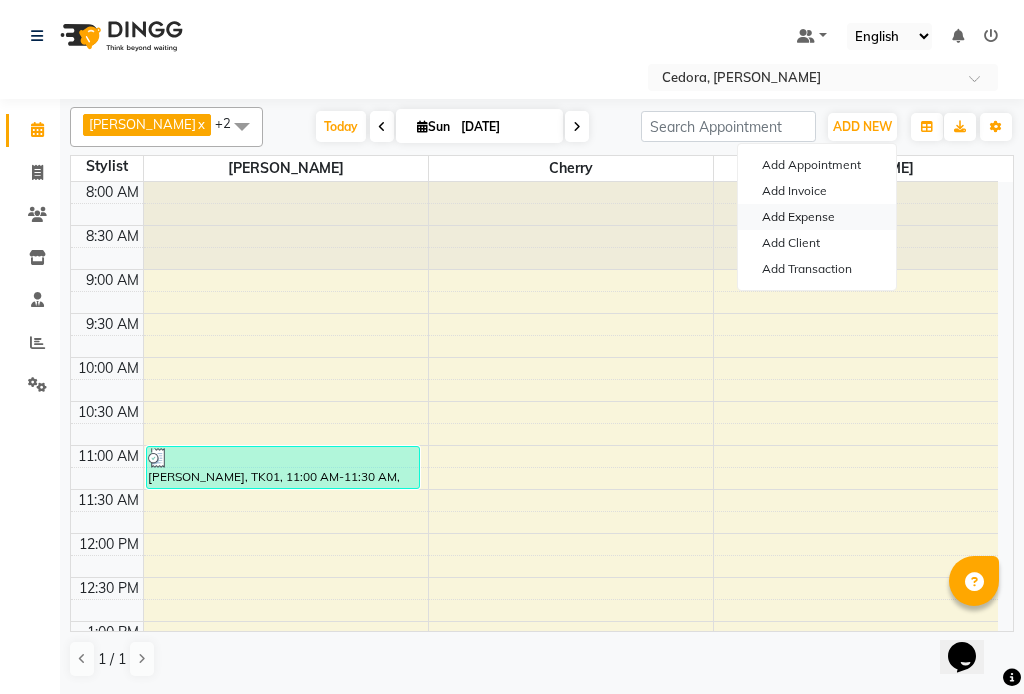 click on "Add Expense" at bounding box center [817, 217] 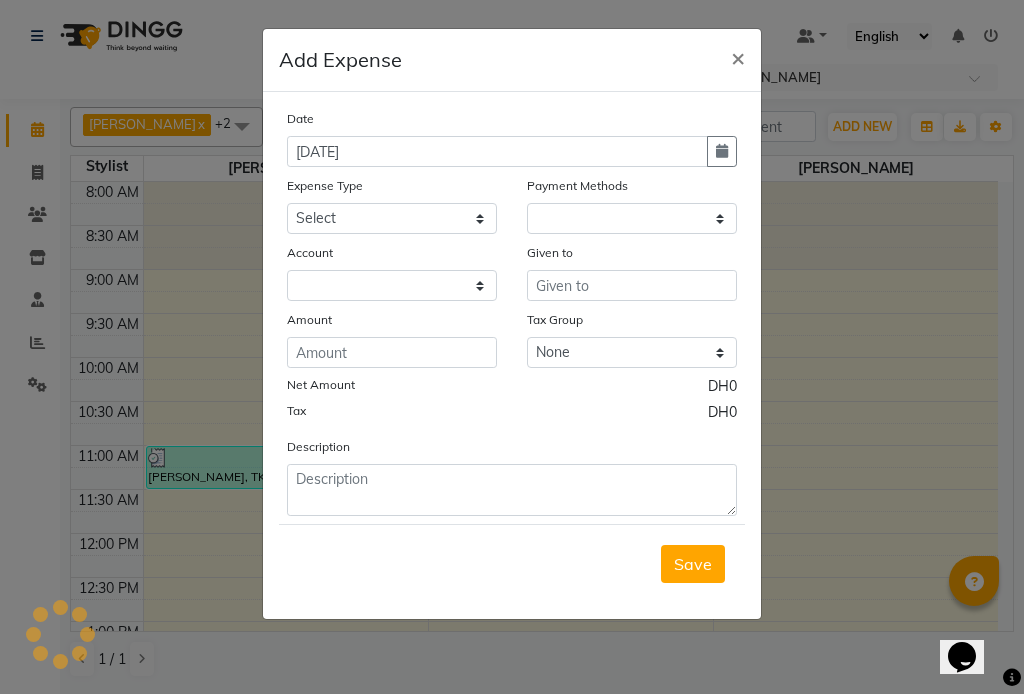 select on "1" 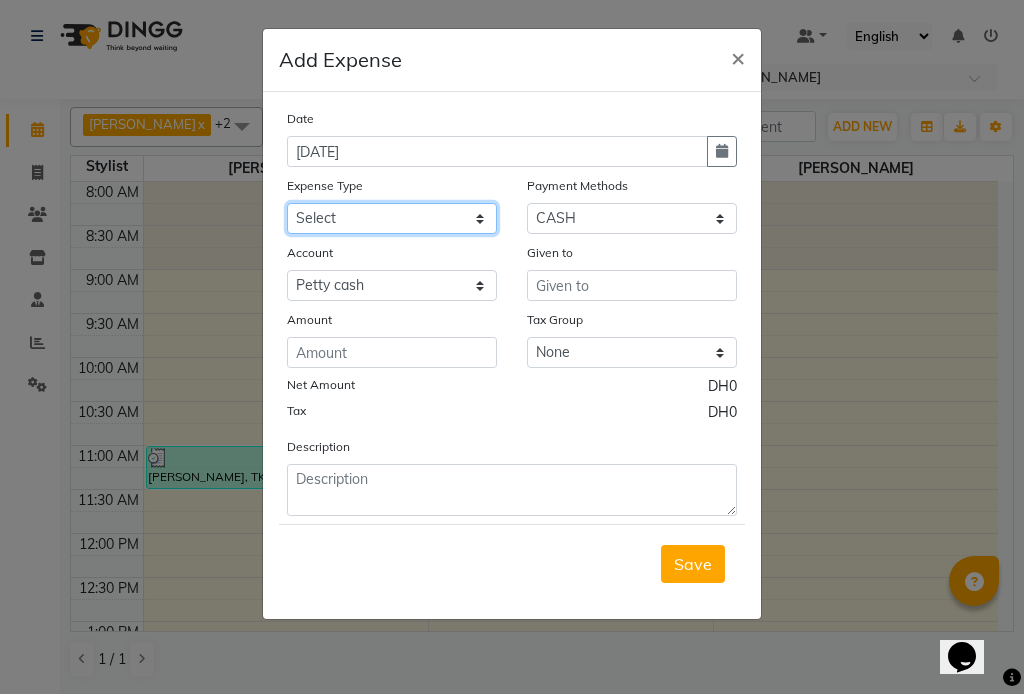 click on "Select Advance Salary Bank charges Car maintenance  Cash transfer to bank Cash transfer to hub Client Snacks Clinical charges Equipment Fuel Govt fee Incentive Insurance International purchase Loan Repayment Maintenance Marketing Miscellaneous MRA Other Pantry Product Rent Salary Staff Snacks Tax Tea & Refreshment Utilities" 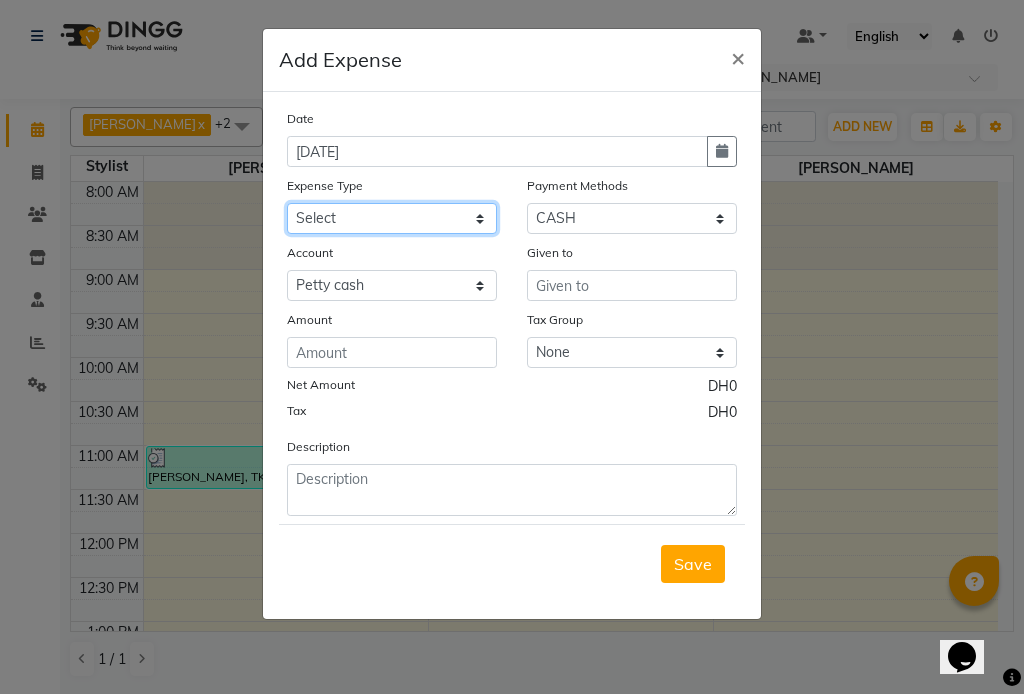 select on "10" 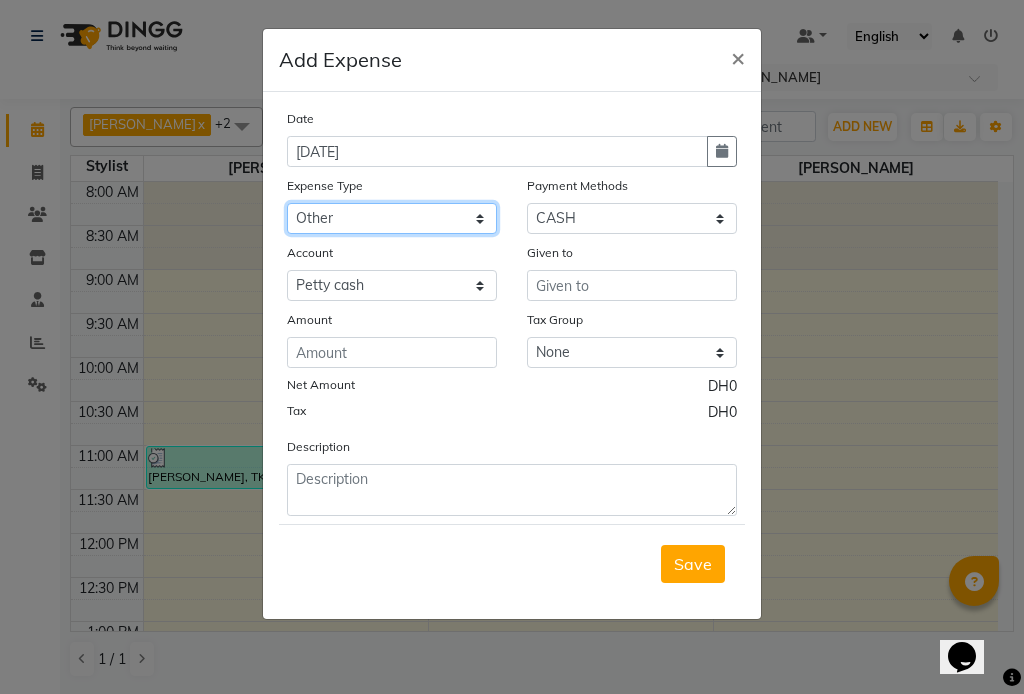 click on "Select Advance Salary Bank charges Car maintenance  Cash transfer to bank Cash transfer to hub Client Snacks Clinical charges Equipment Fuel Govt fee Incentive Insurance International purchase Loan Repayment Maintenance Marketing Miscellaneous MRA Other Pantry Product Rent Salary Staff Snacks Tax Tea & Refreshment Utilities" 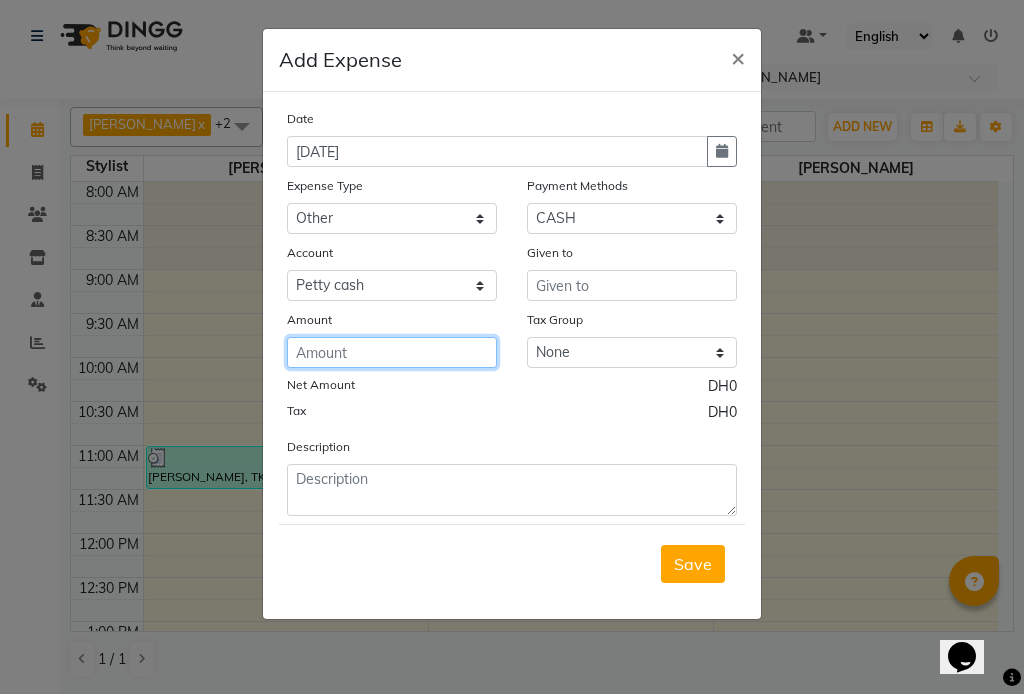 click 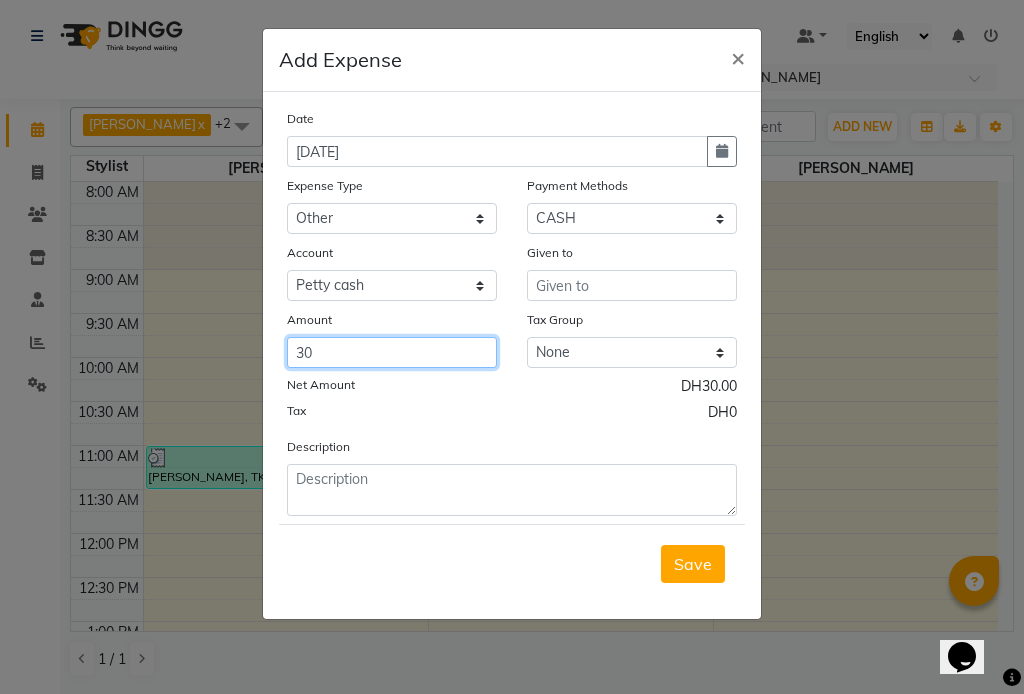type on "30" 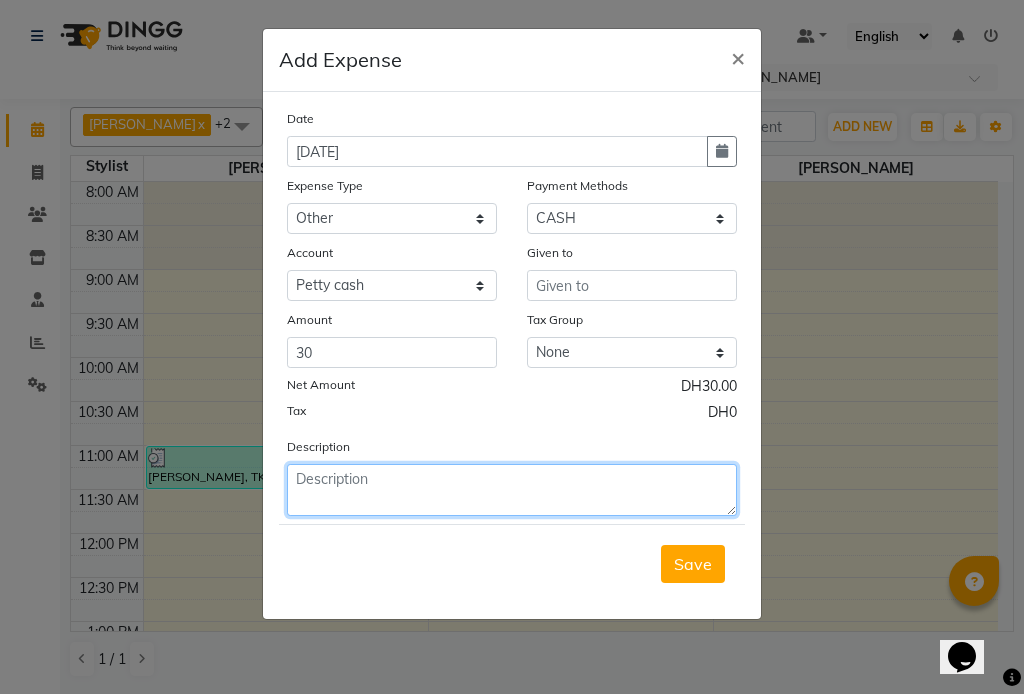 click 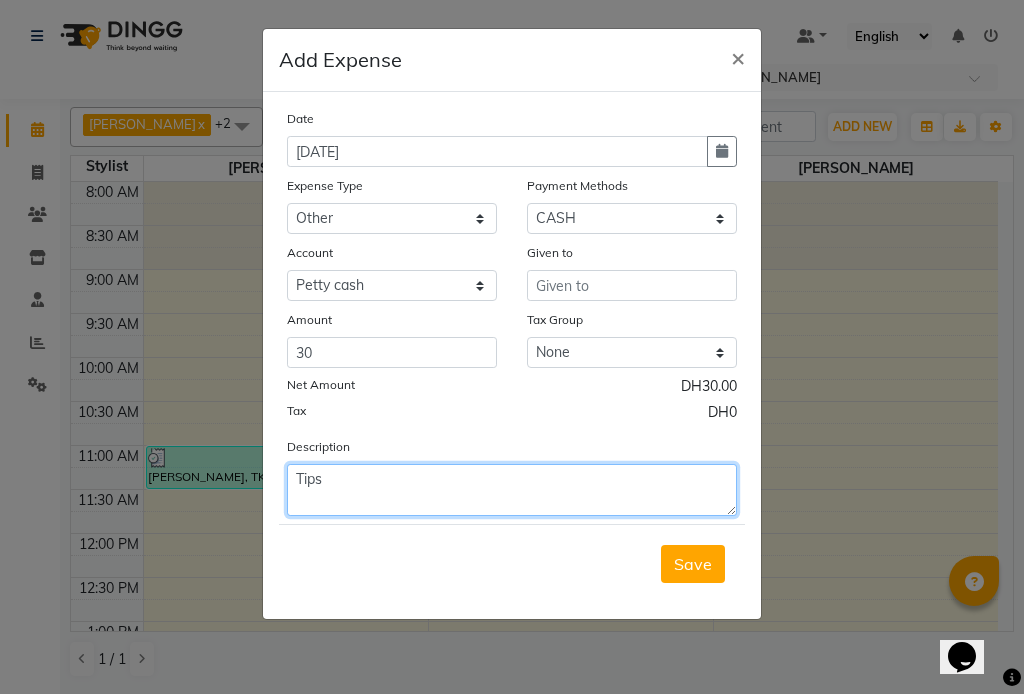 type on "Tips" 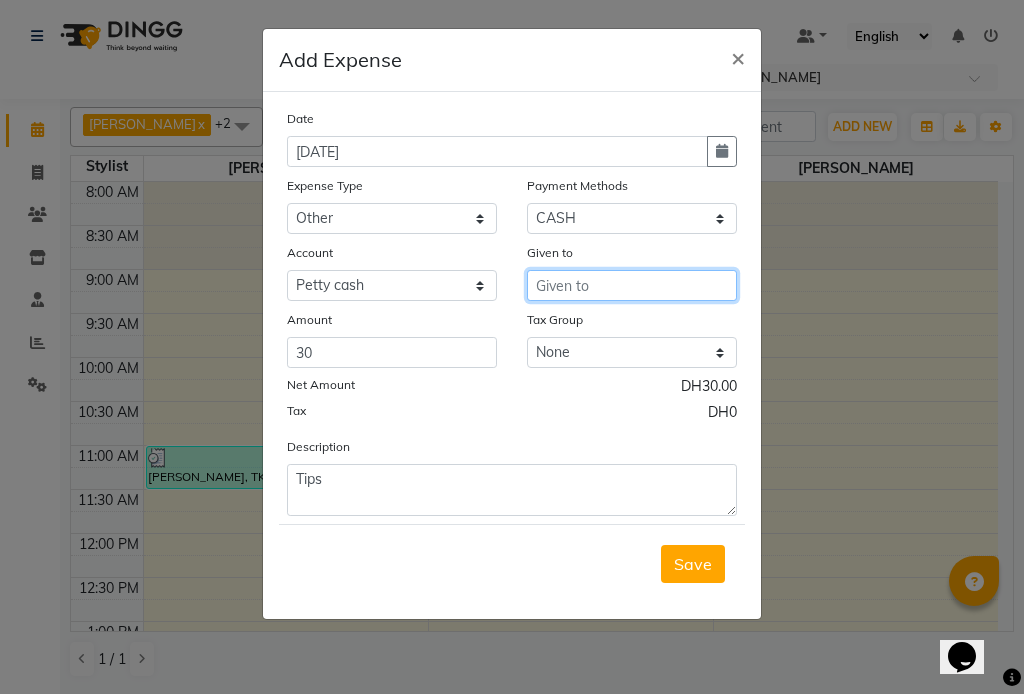 click at bounding box center (632, 285) 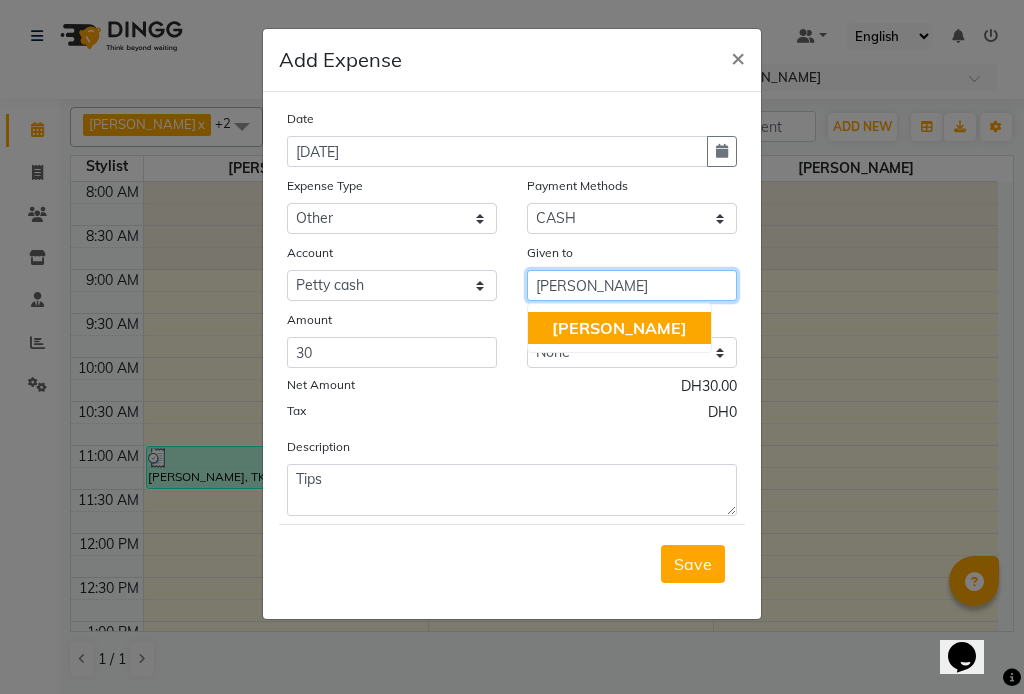 click on "[PERSON_NAME]" 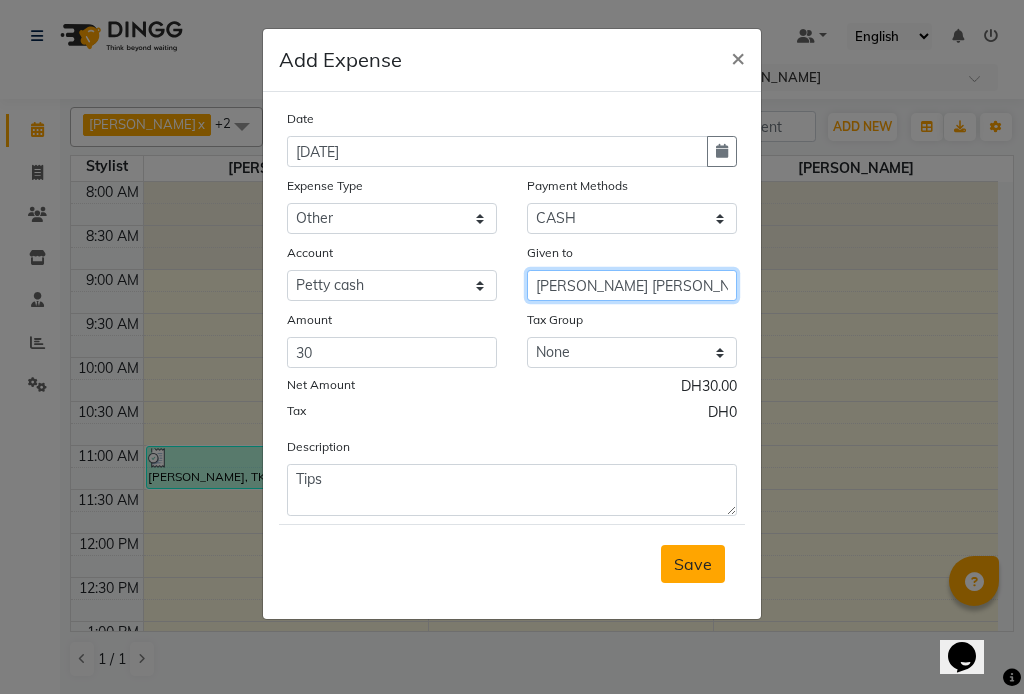 type on "[PERSON_NAME] [PERSON_NAME]" 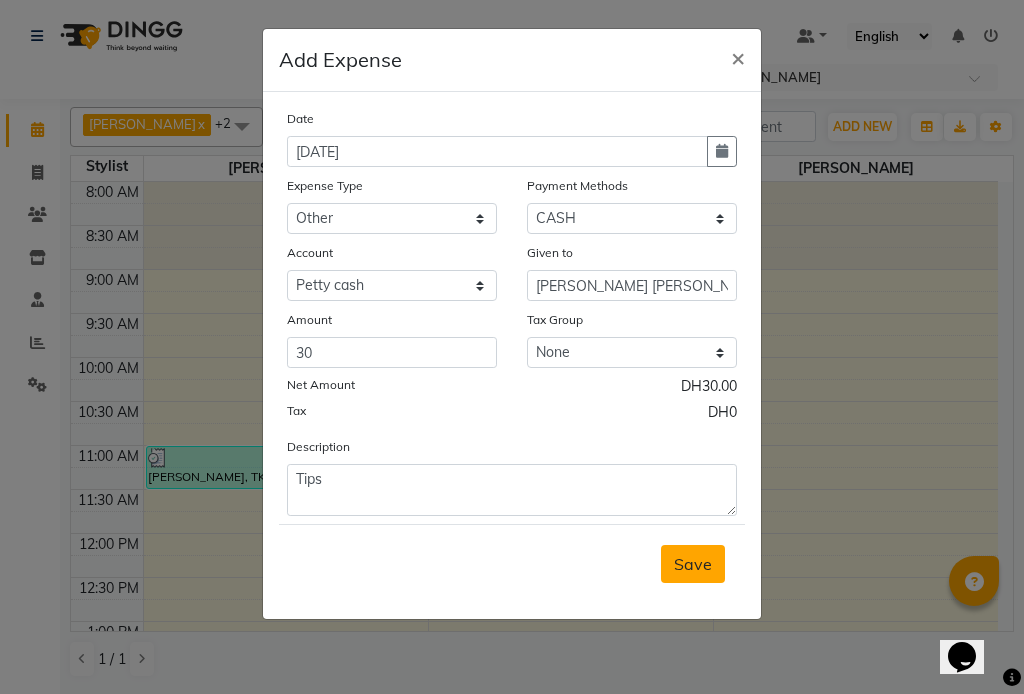 click on "Save" at bounding box center [693, 564] 